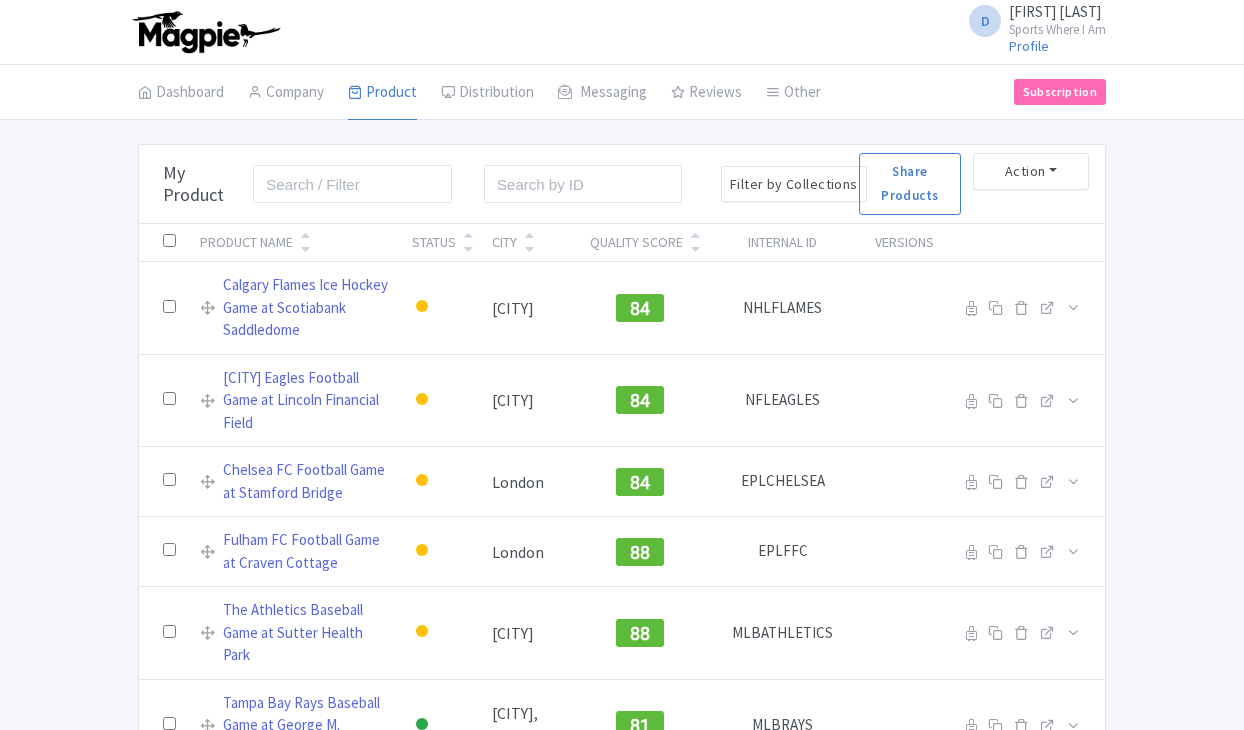 scroll, scrollTop: 0, scrollLeft: 0, axis: both 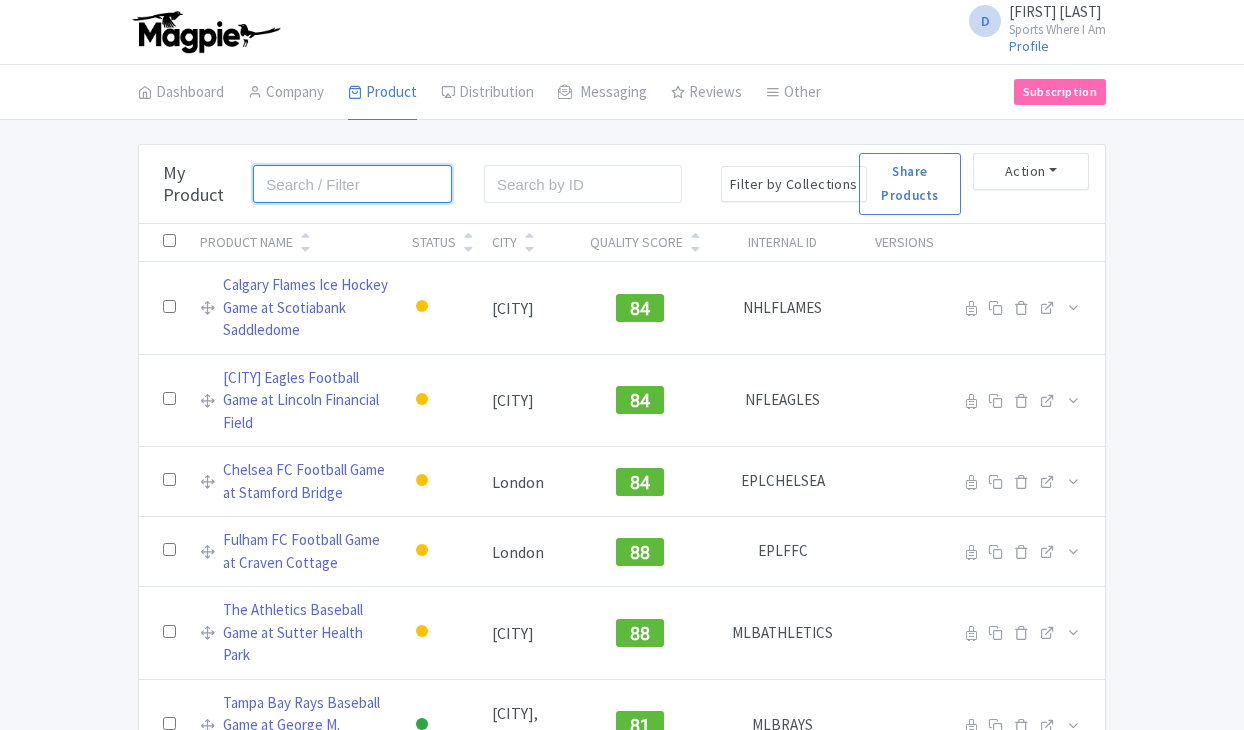 click at bounding box center [352, 184] 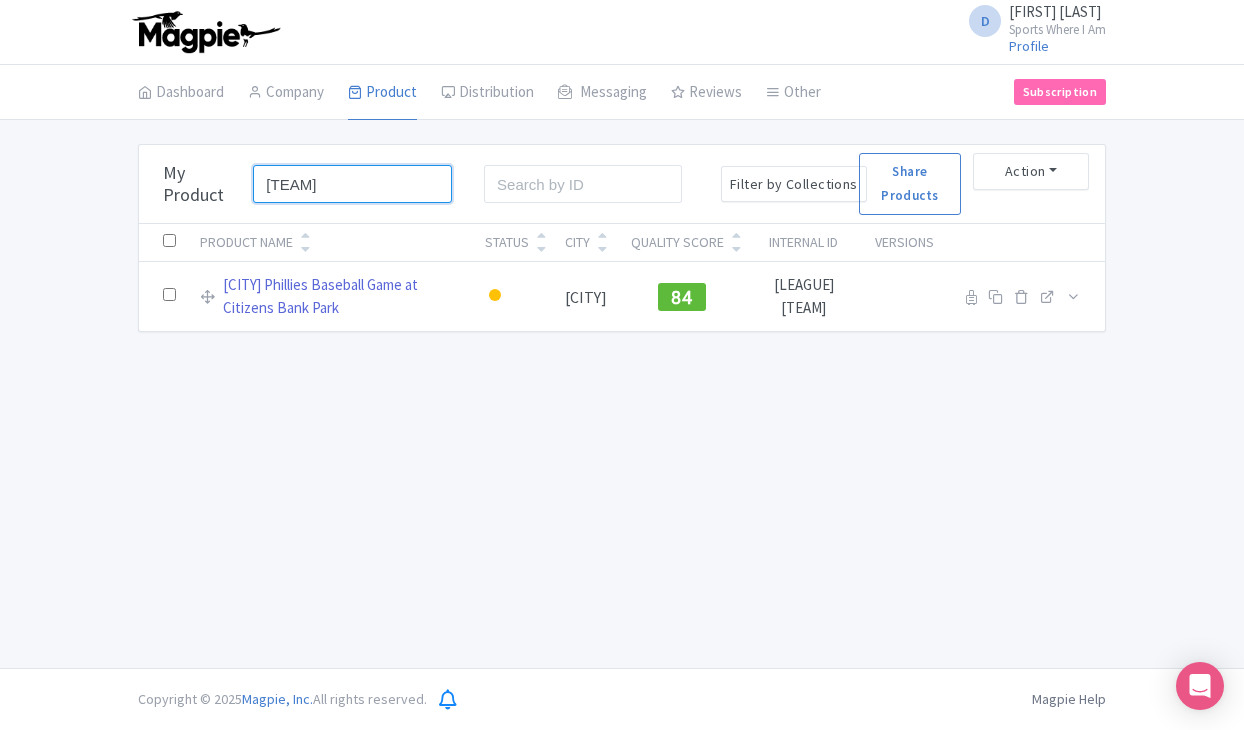 type on "Phillies" 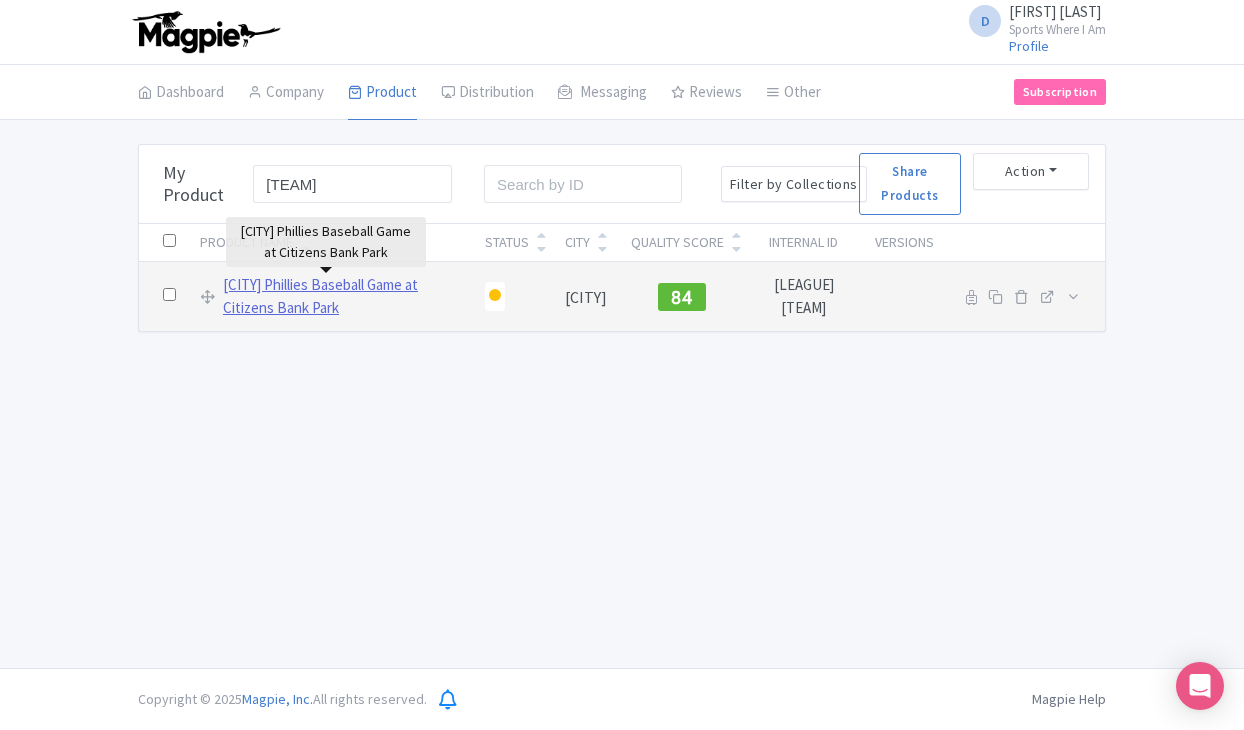 drag, startPoint x: 304, startPoint y: 216, endPoint x: 295, endPoint y: 283, distance: 67.601776 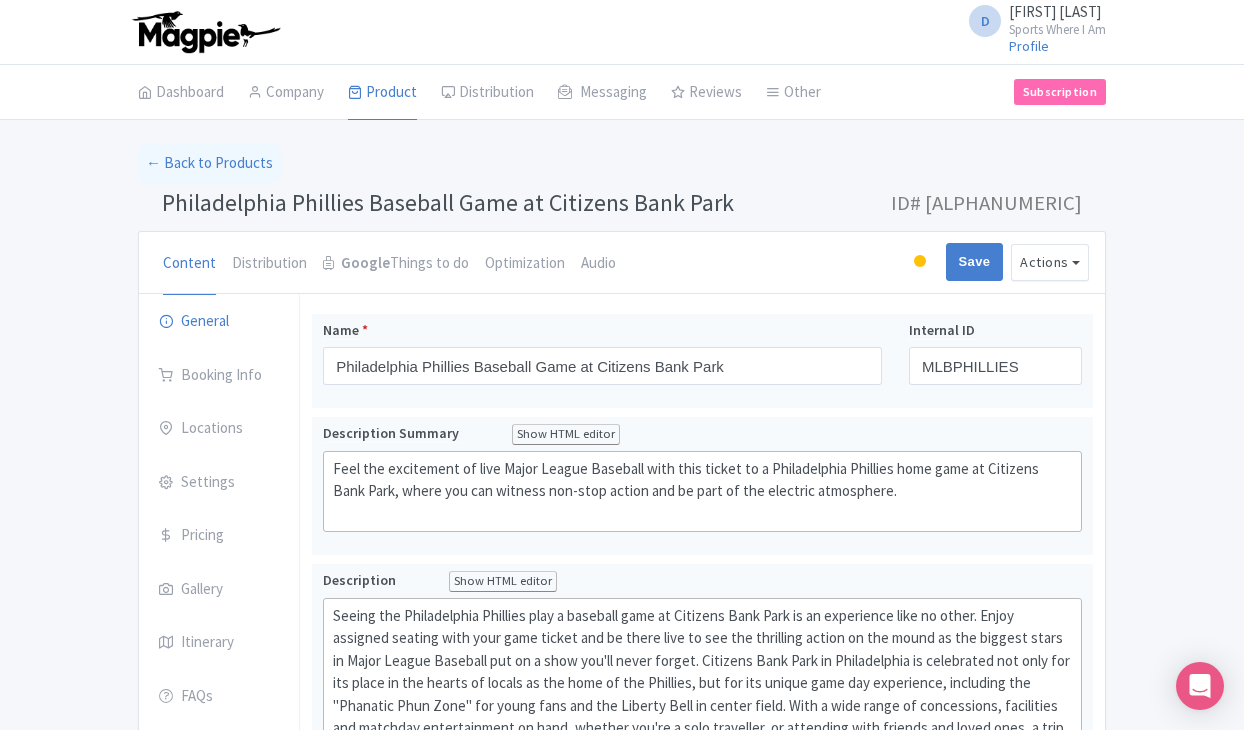 scroll, scrollTop: 0, scrollLeft: 0, axis: both 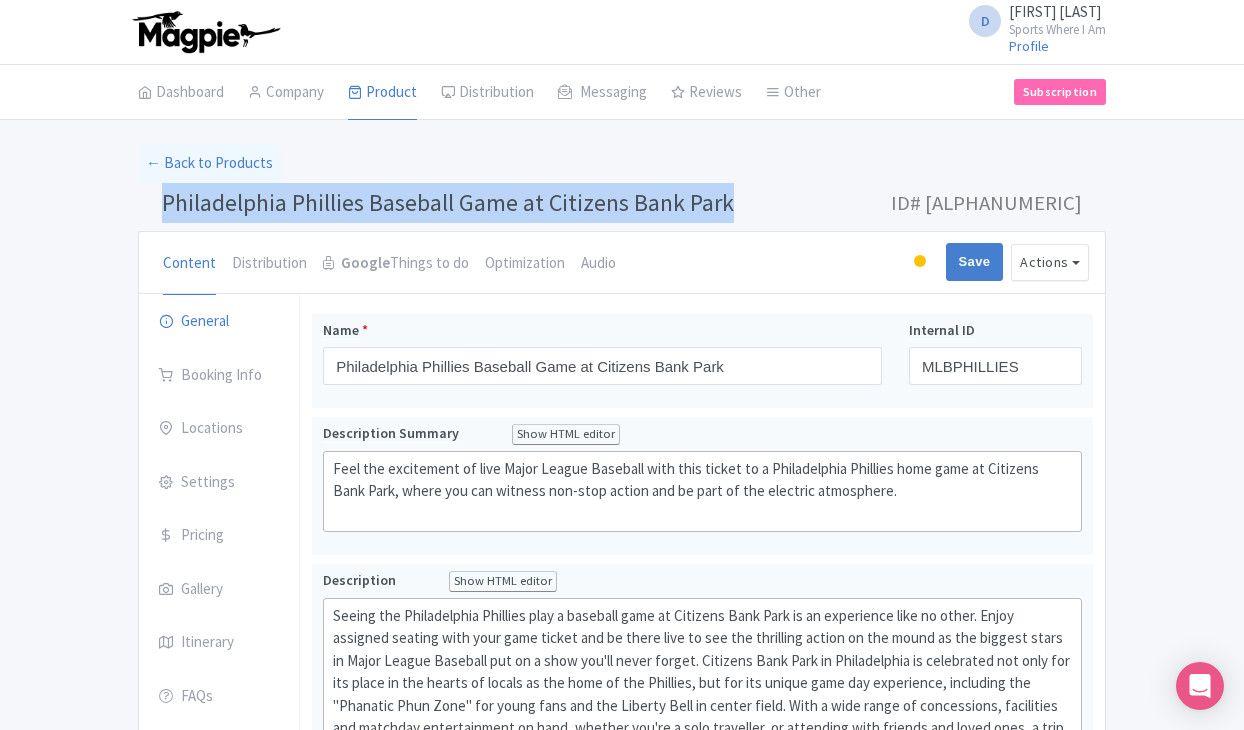 drag, startPoint x: 163, startPoint y: 194, endPoint x: 731, endPoint y: 198, distance: 568.0141 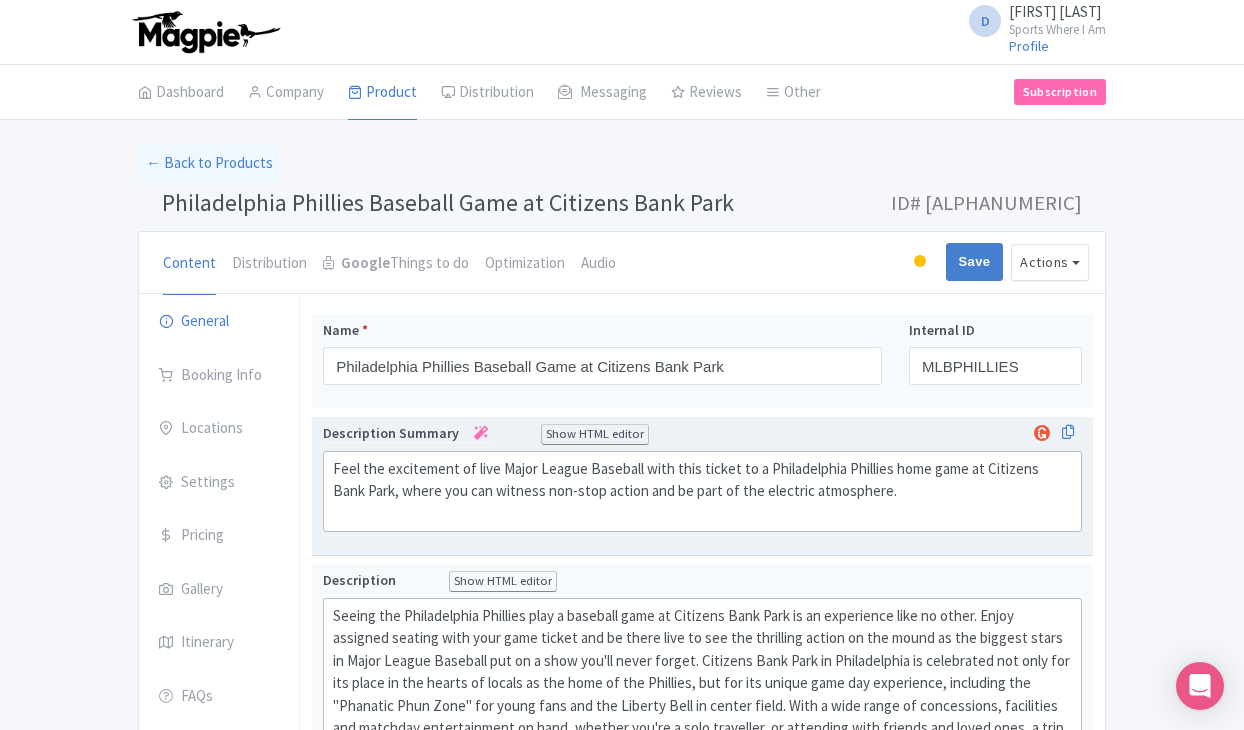 click on "Feel the excitement of live Major League Baseball with this ticket to a Philadelphia Phillies home game at Citizens Bank Park, where you can witness non-stop action and be part of the electric atmosphere." 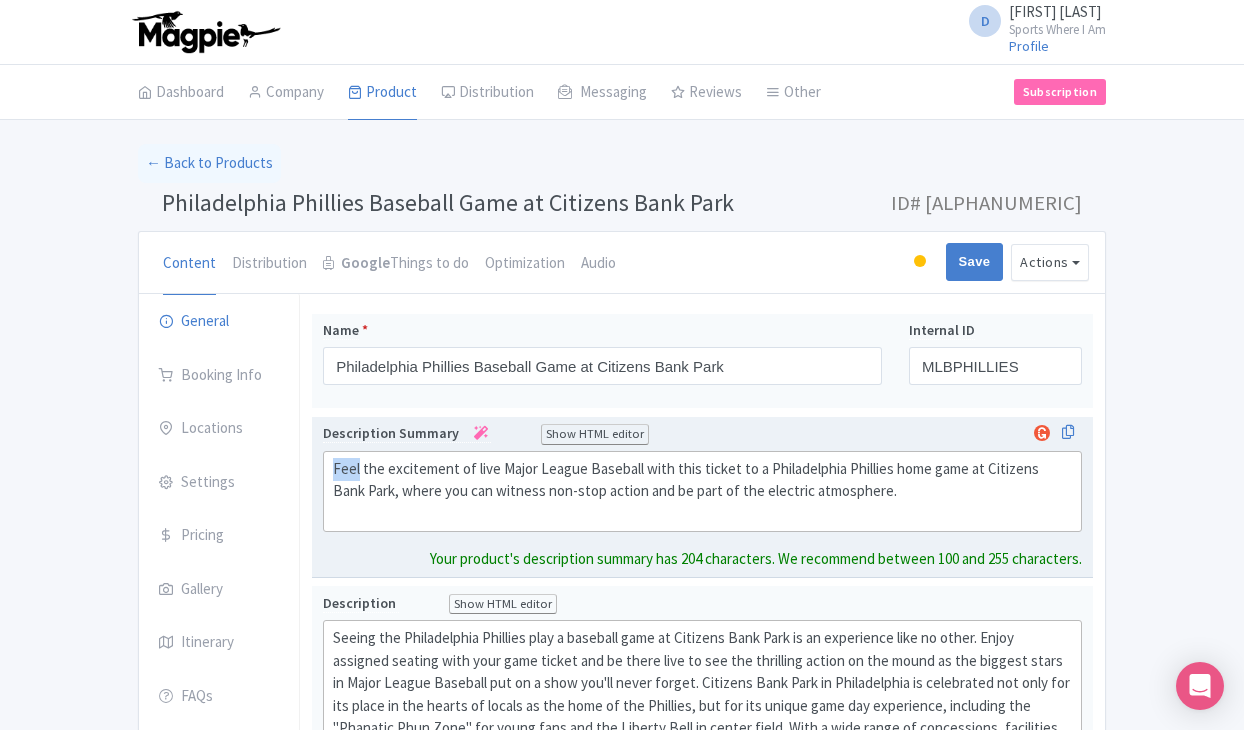 click on "Feel the excitement of live Major League Baseball with this ticket to a Philadelphia Phillies home game at Citizens Bank Park, where you can witness non-stop action and be part of the electric atmosphere." 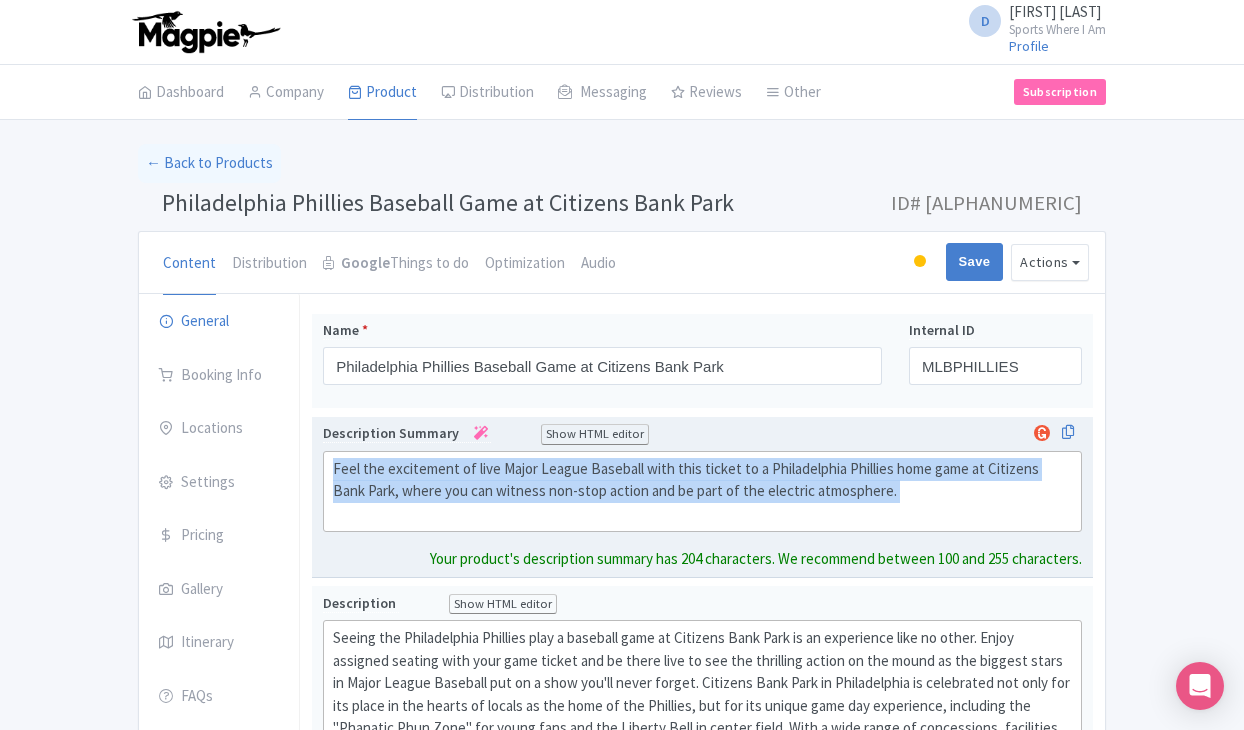click on "Feel the excitement of live Major League Baseball with this ticket to a Philadelphia Phillies home game at Citizens Bank Park, where you can witness non-stop action and be part of the electric atmosphere." 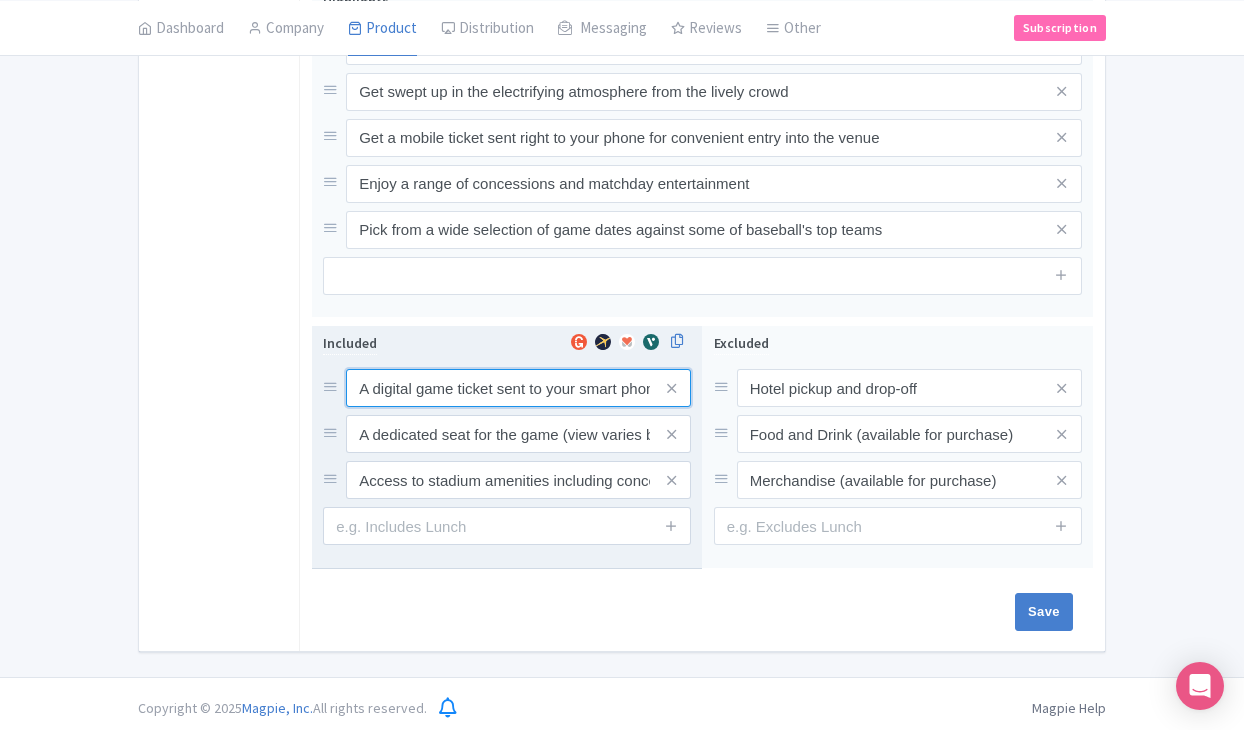 click on "A digital game ticket sent to your smart phone" at bounding box center (518, 388) 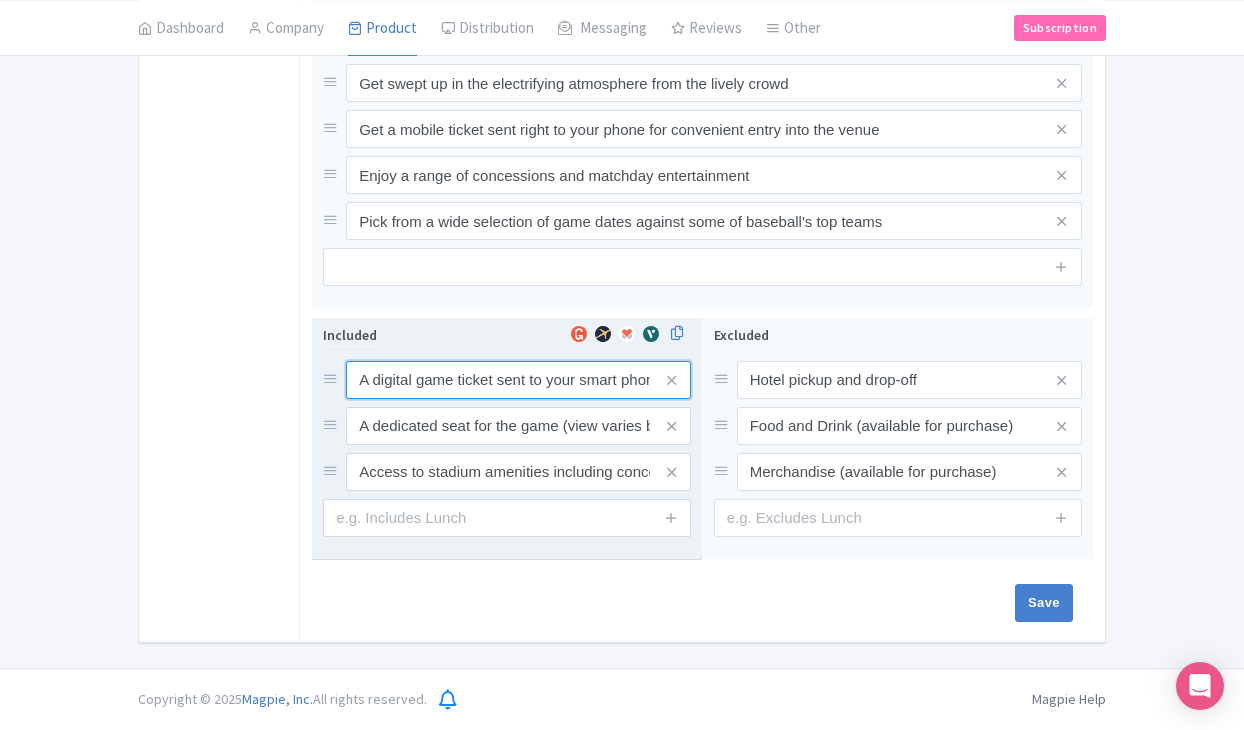 scroll, scrollTop: 886, scrollLeft: 0, axis: vertical 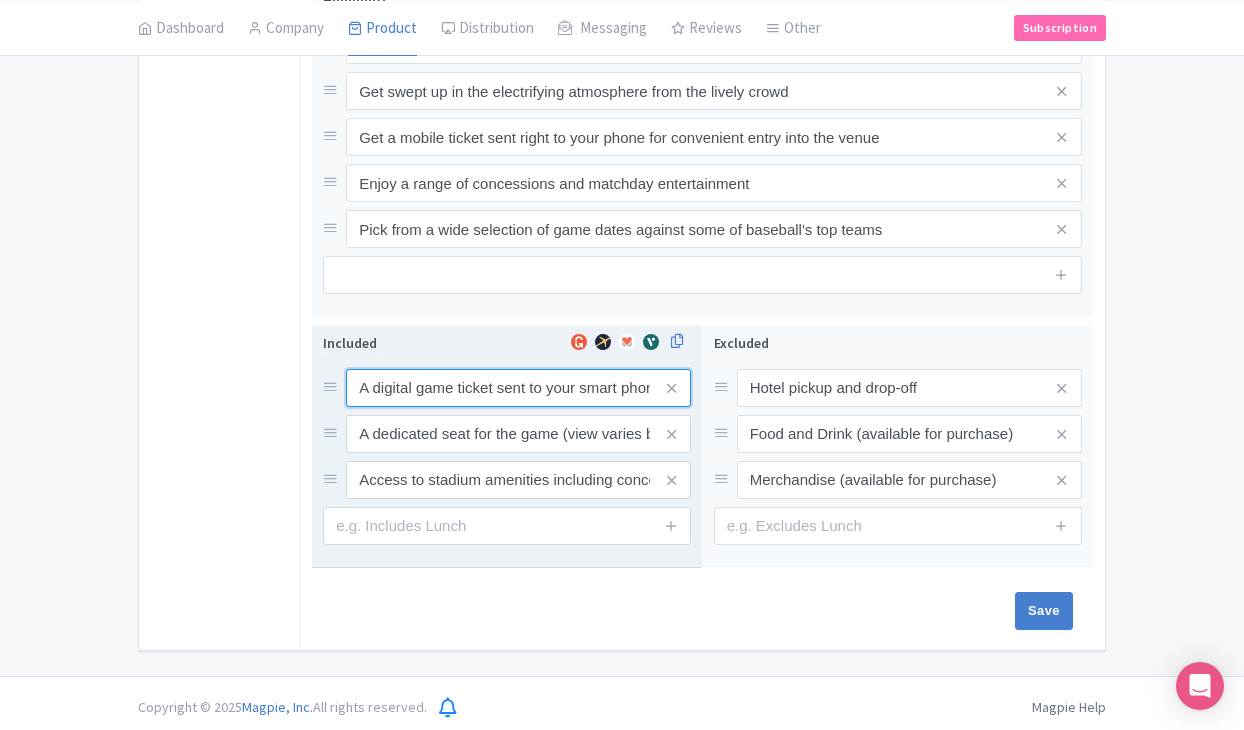 click on "A digital game ticket sent to your smart phone" at bounding box center [518, 388] 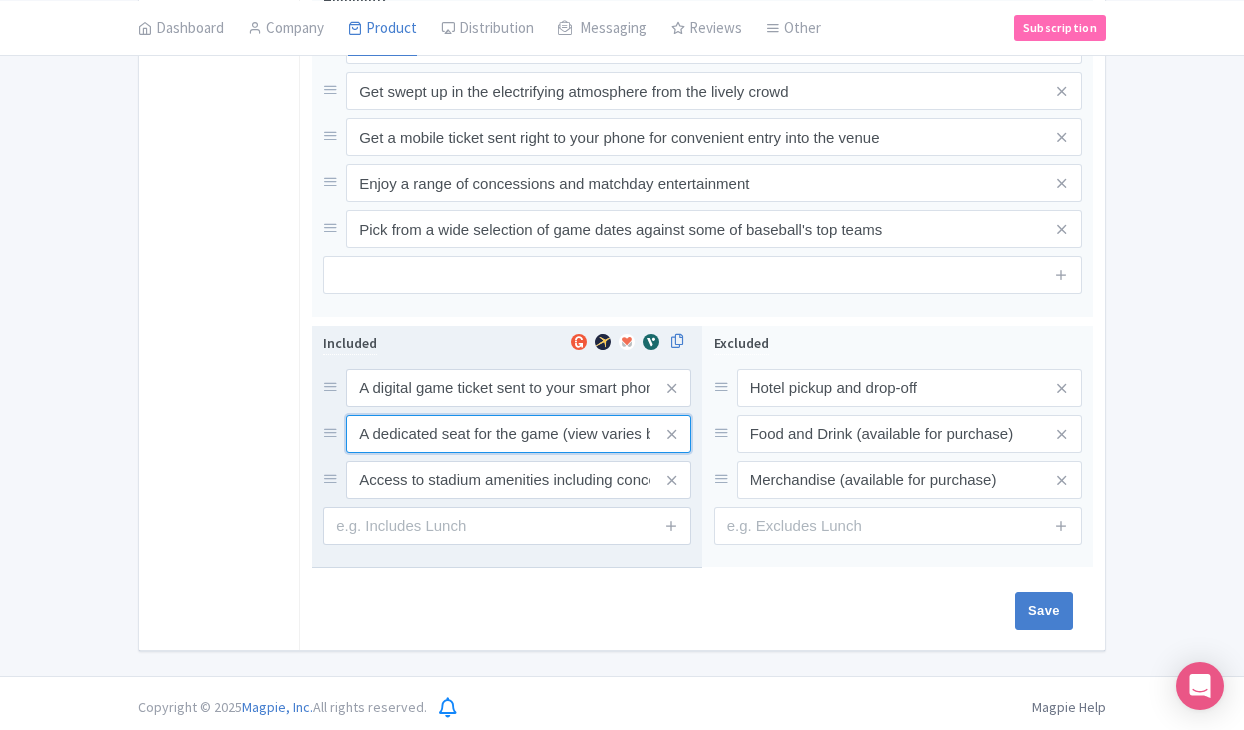 click on "A dedicated seat for the game (view varies by seat category)" at bounding box center [518, 388] 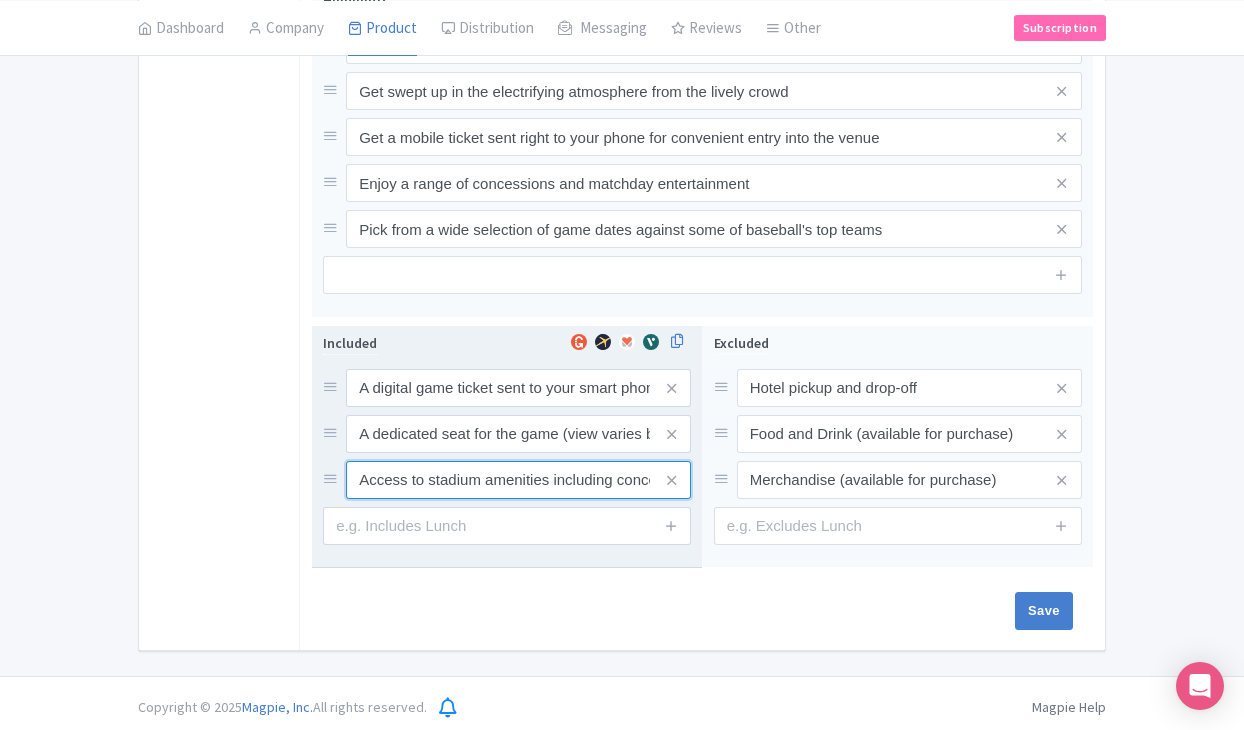 click on "Access to stadium amenities including concessions and matchday activations" at bounding box center [518, 388] 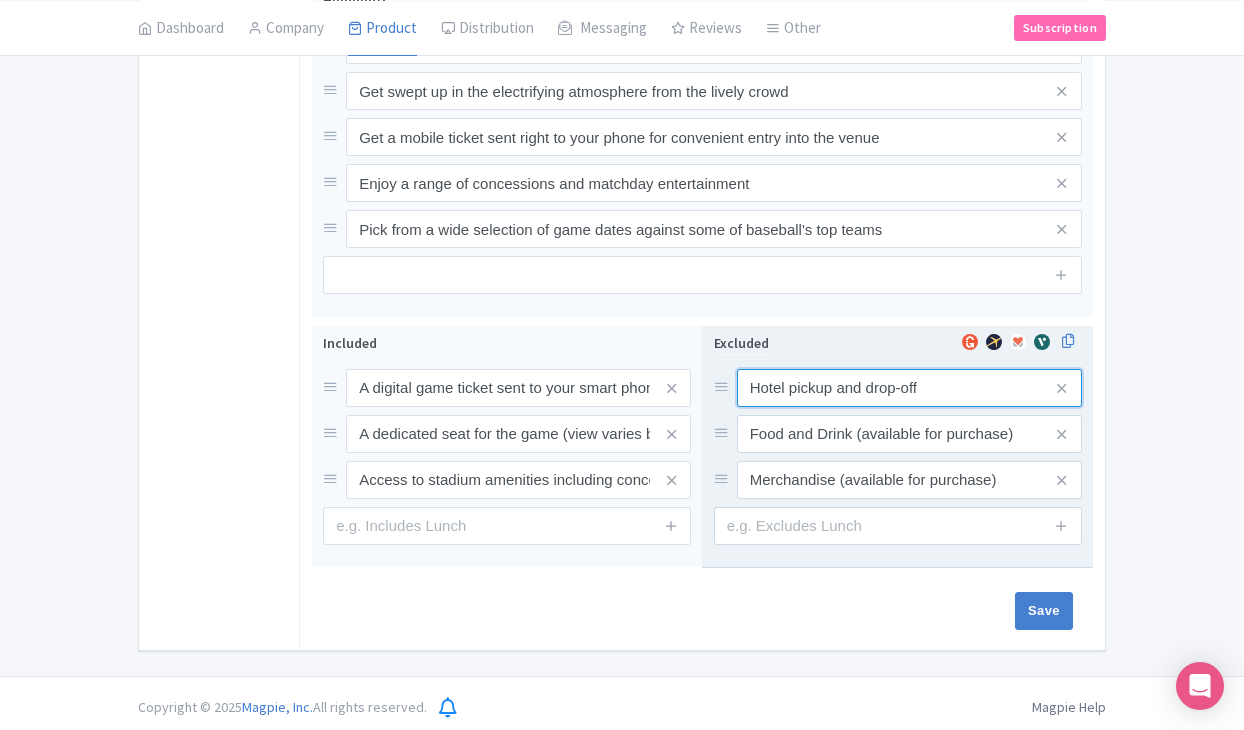 click on "Hotel pickup and drop-off" at bounding box center [909, 388] 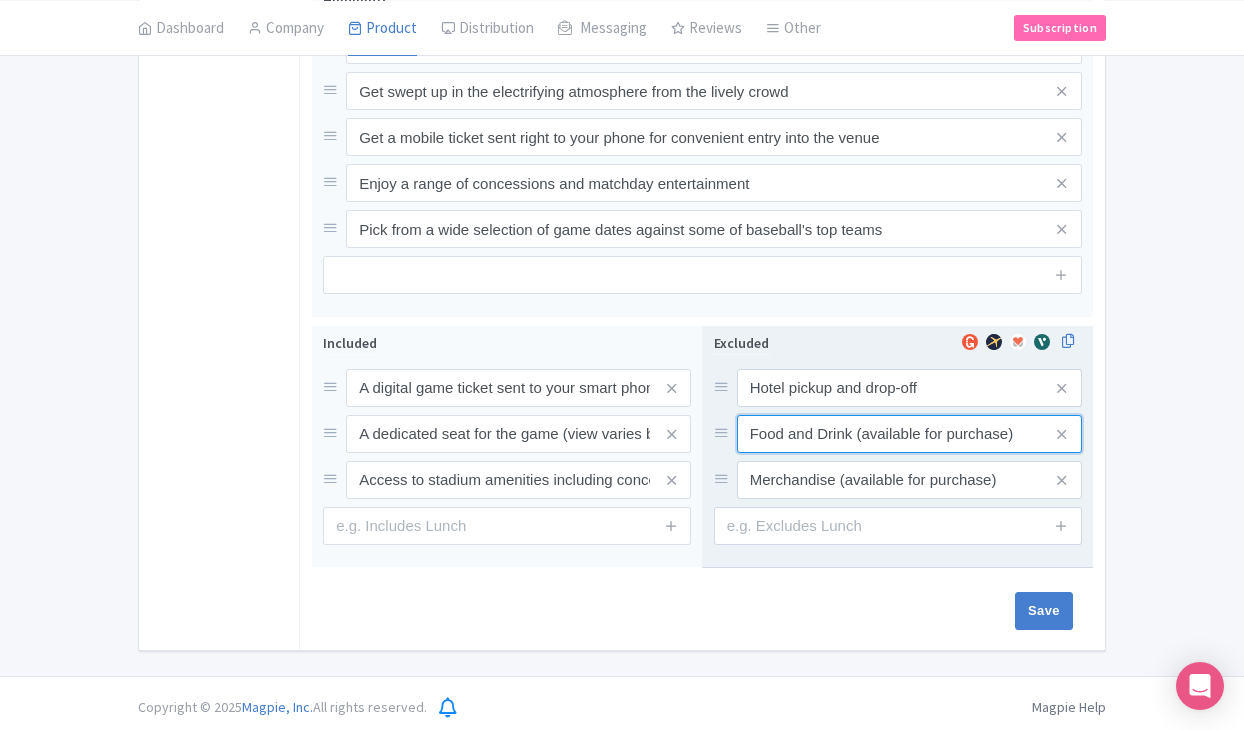click on "Food and Drink (available for purchase)" at bounding box center (909, 388) 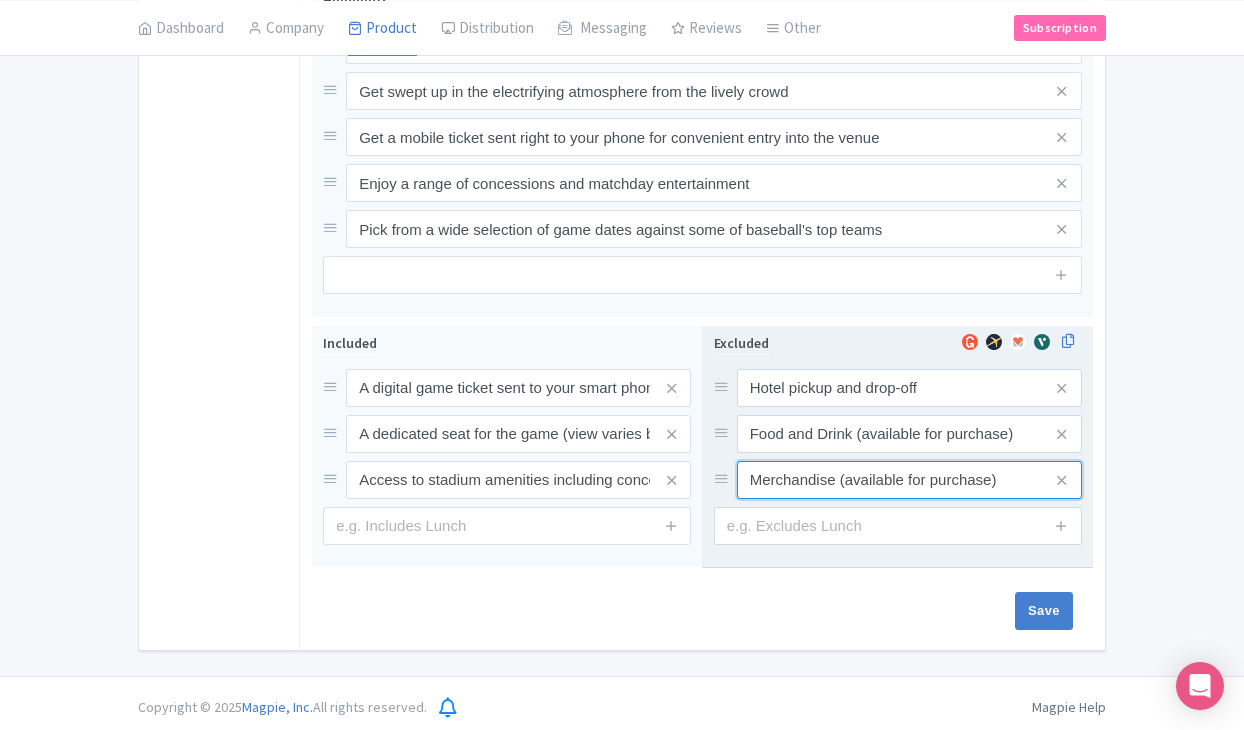 click on "Merchandise (available for purchase)" at bounding box center [909, 388] 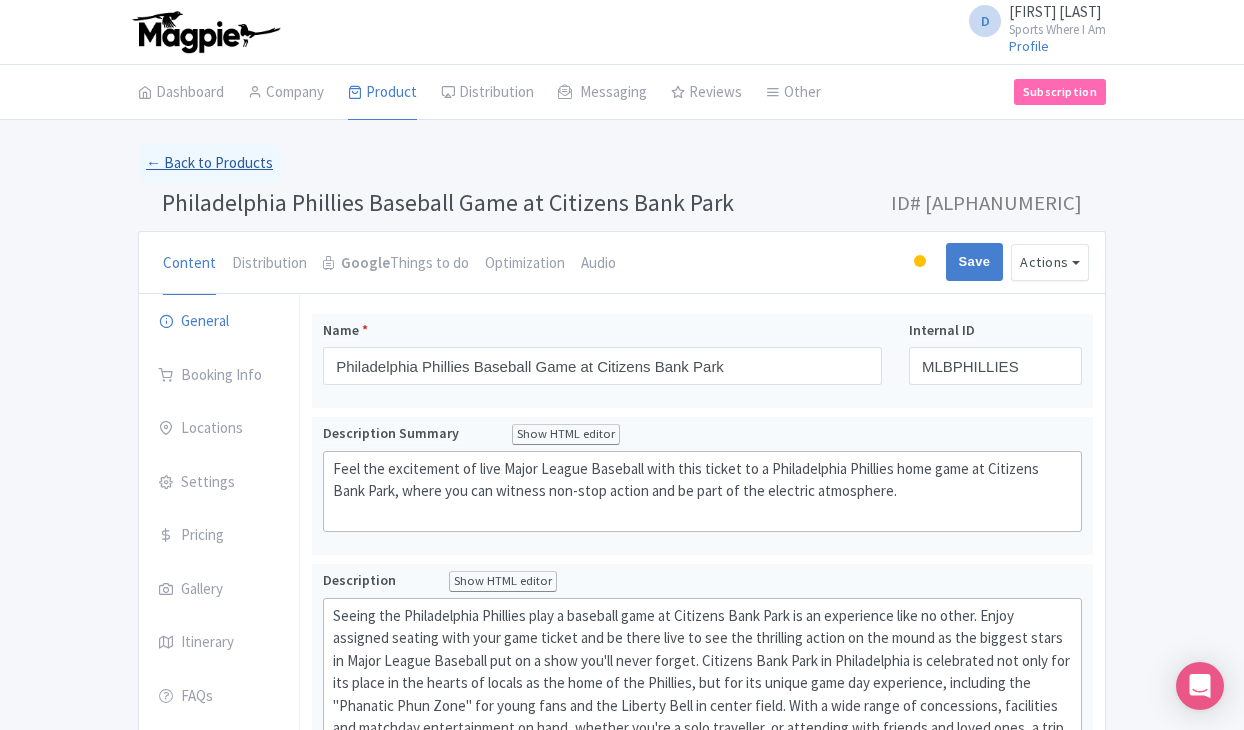 scroll, scrollTop: 0, scrollLeft: 0, axis: both 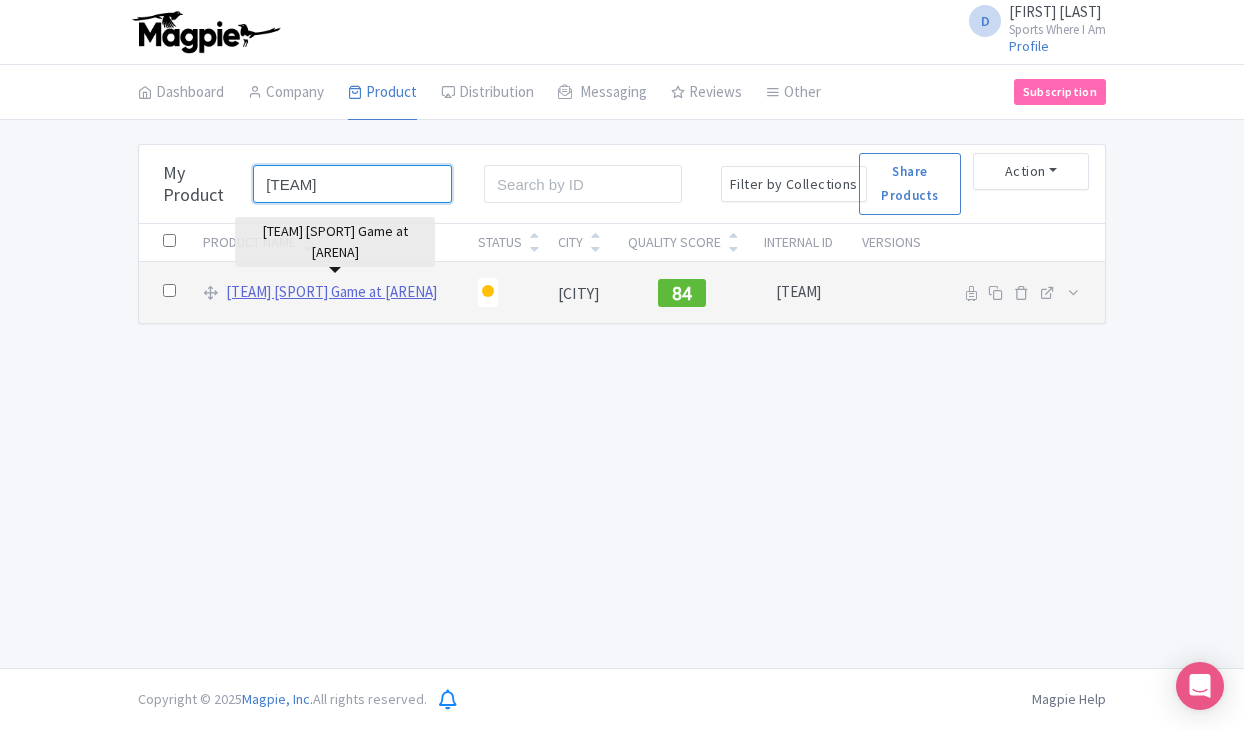 type on "pirates" 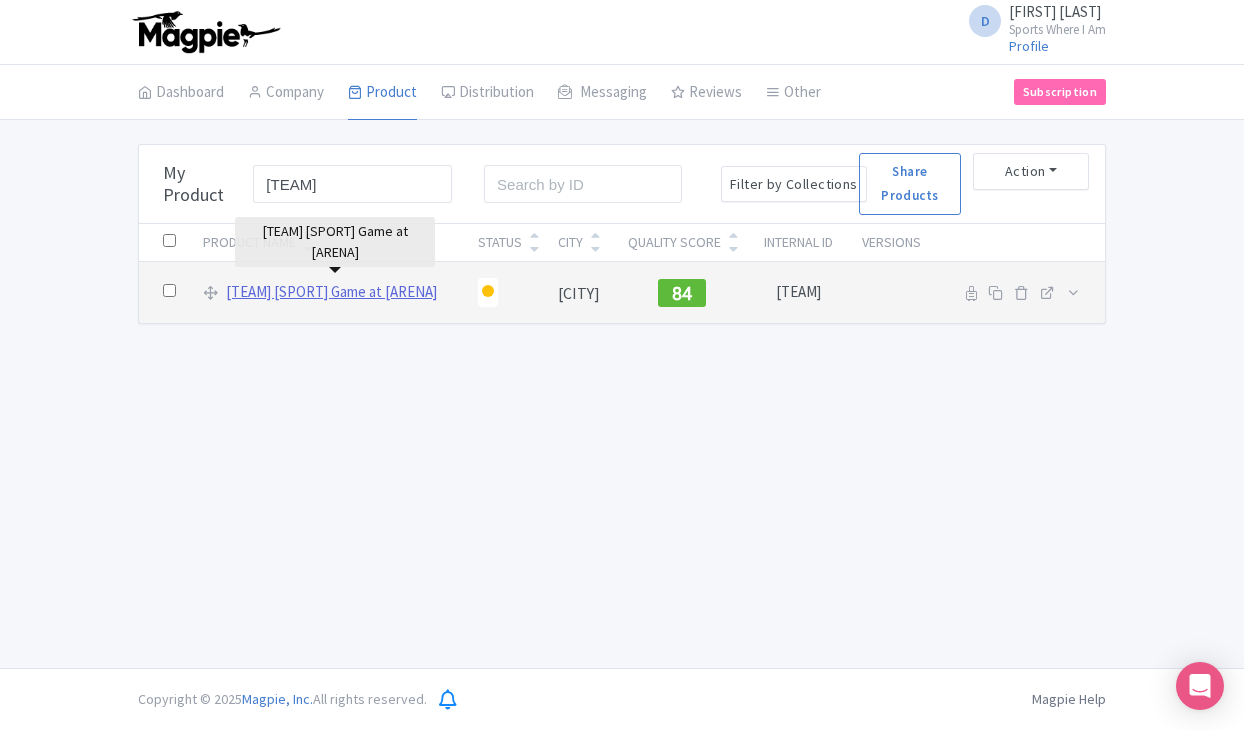 click on "Pittsburgh Pirates Baseball Game at PNC Park" at bounding box center (331, 292) 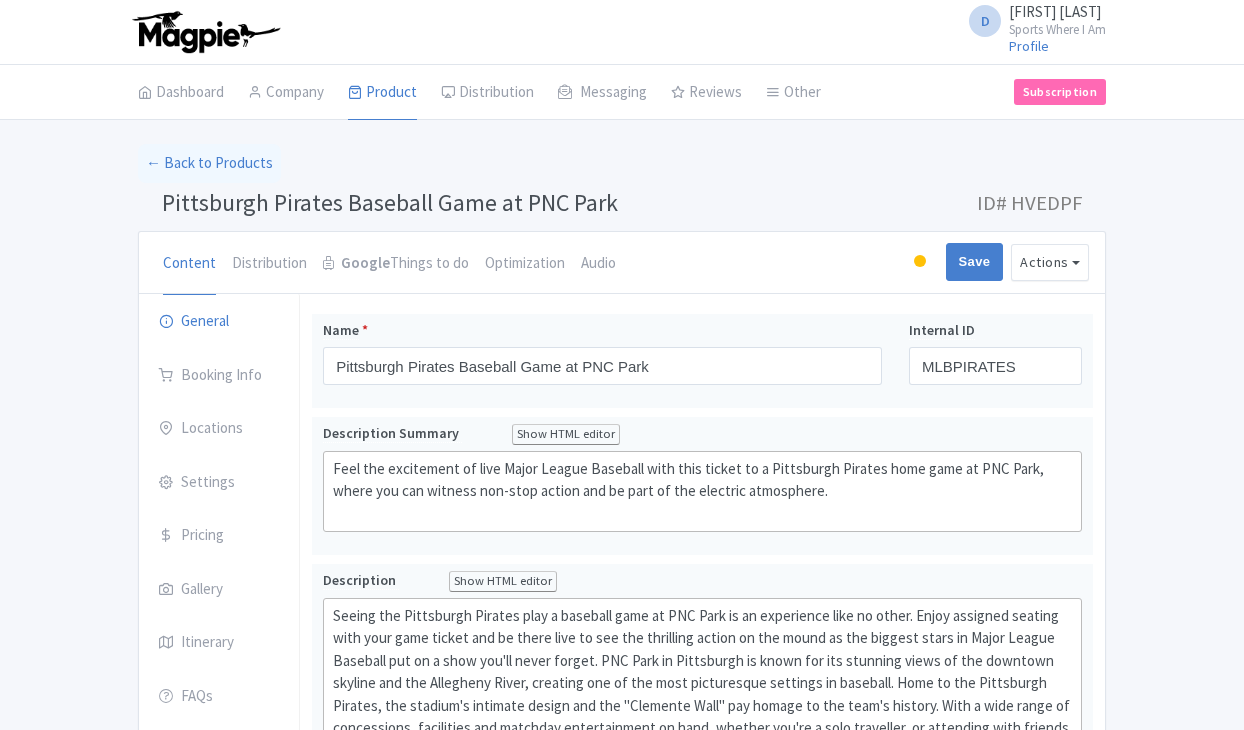 scroll, scrollTop: 0, scrollLeft: 0, axis: both 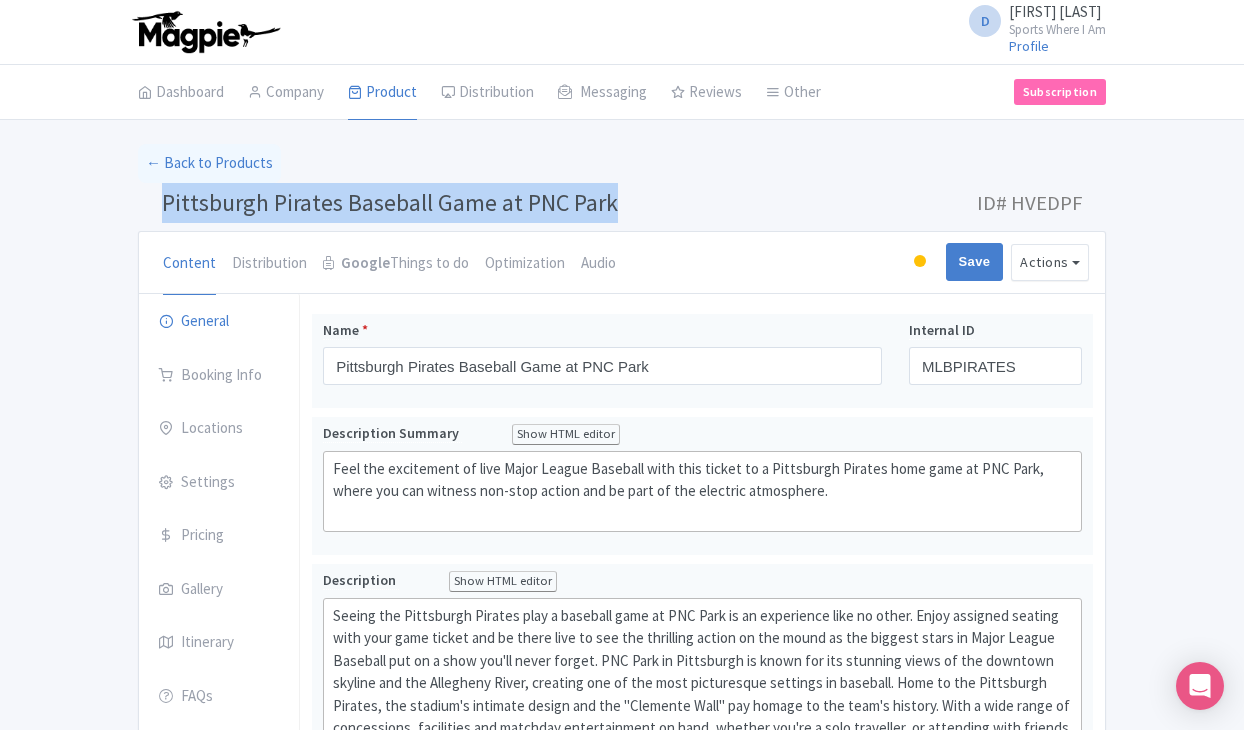 drag, startPoint x: 163, startPoint y: 200, endPoint x: 337, endPoint y: 218, distance: 174.92856 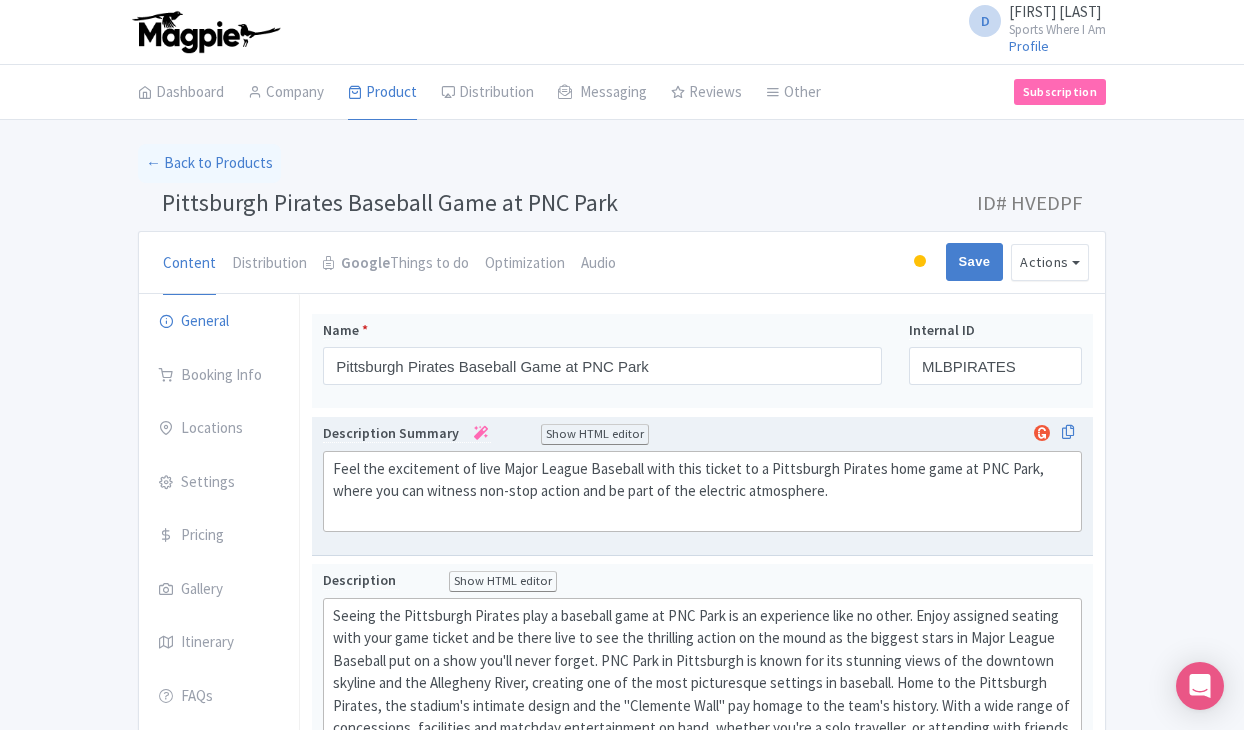 click on "Feel the excitement of live Major League Baseball with this ticket to a Pittsburgh Pirates home game at PNC Park, where you can witness non-stop action and be part of the electric atmosphere." 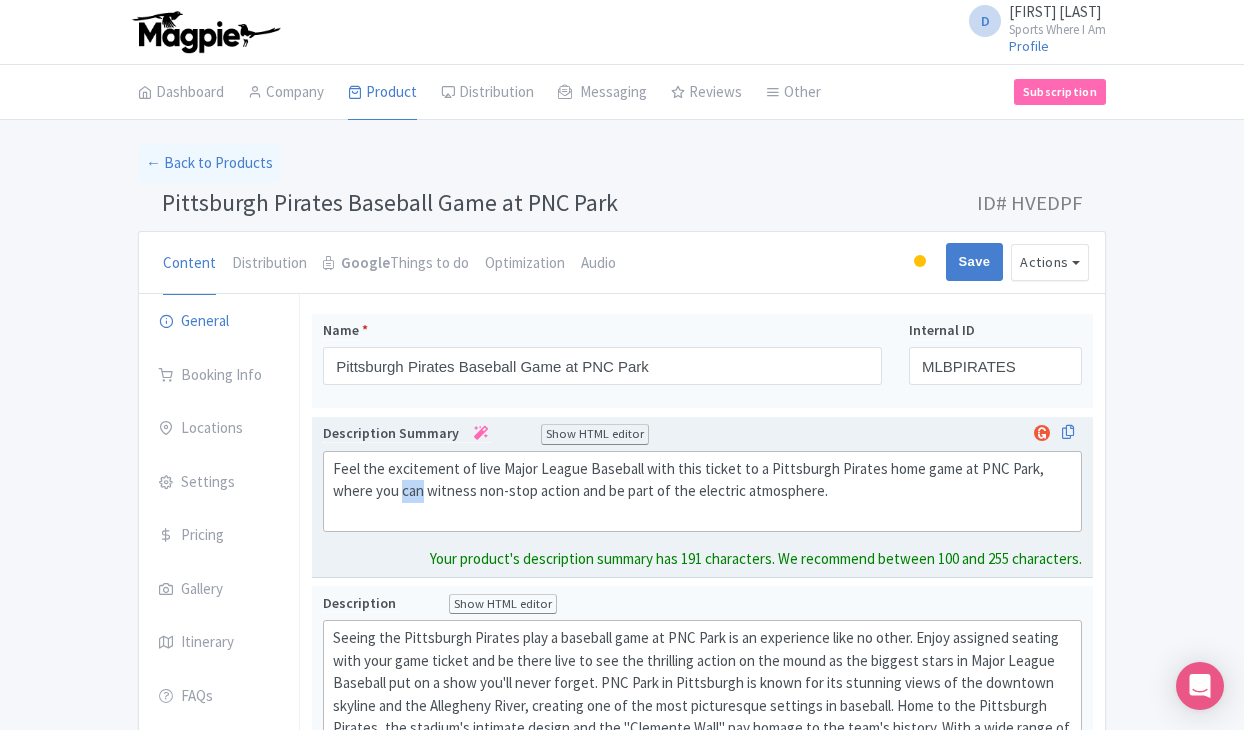 click on "Feel the excitement of live Major League Baseball with this ticket to a Pittsburgh Pirates home game at PNC Park, where you can witness non-stop action and be part of the electric atmosphere." 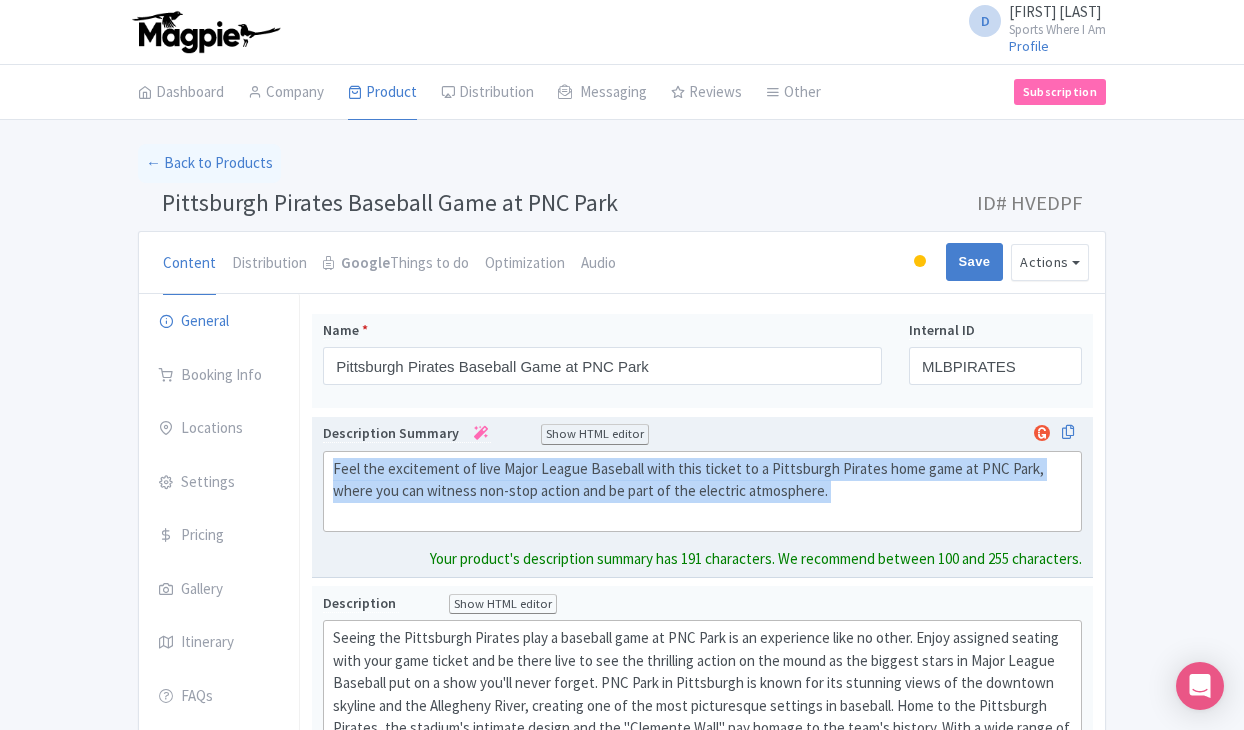 click on "Feel the excitement of live Major League Baseball with this ticket to a Pittsburgh Pirates home game at PNC Park, where you can witness non-stop action and be part of the electric atmosphere." 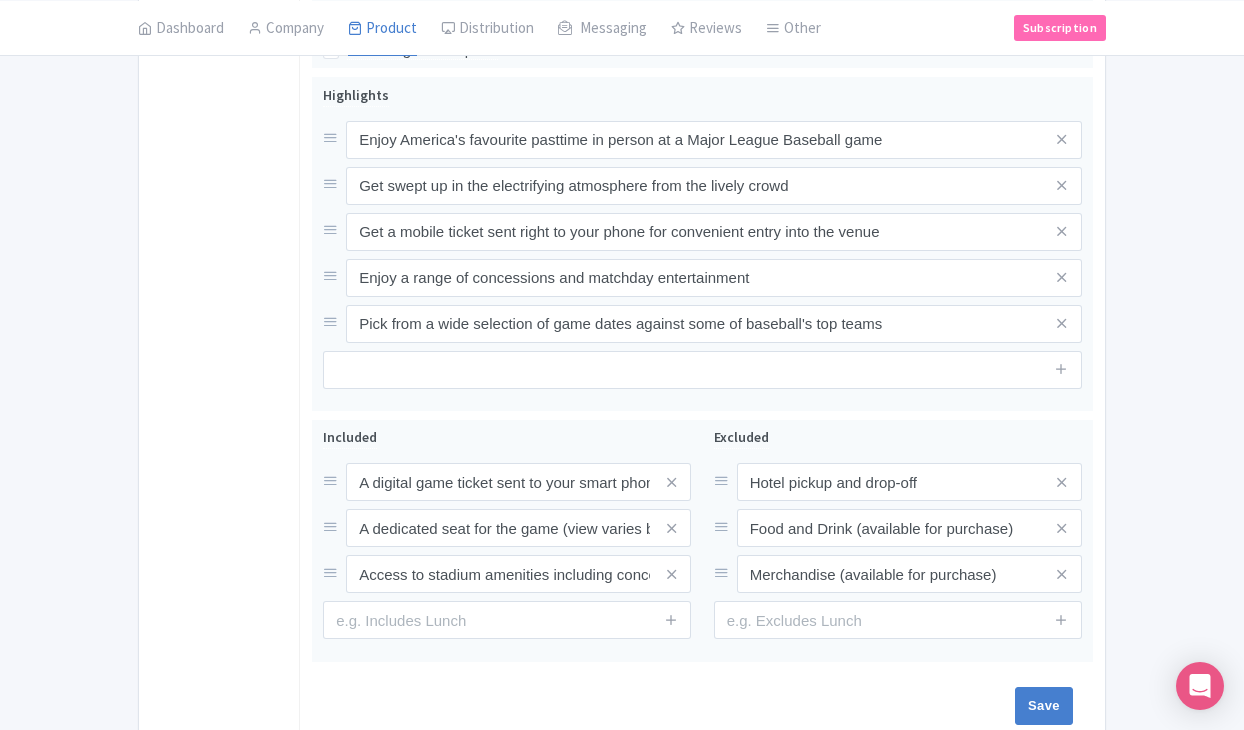 scroll, scrollTop: 881, scrollLeft: 0, axis: vertical 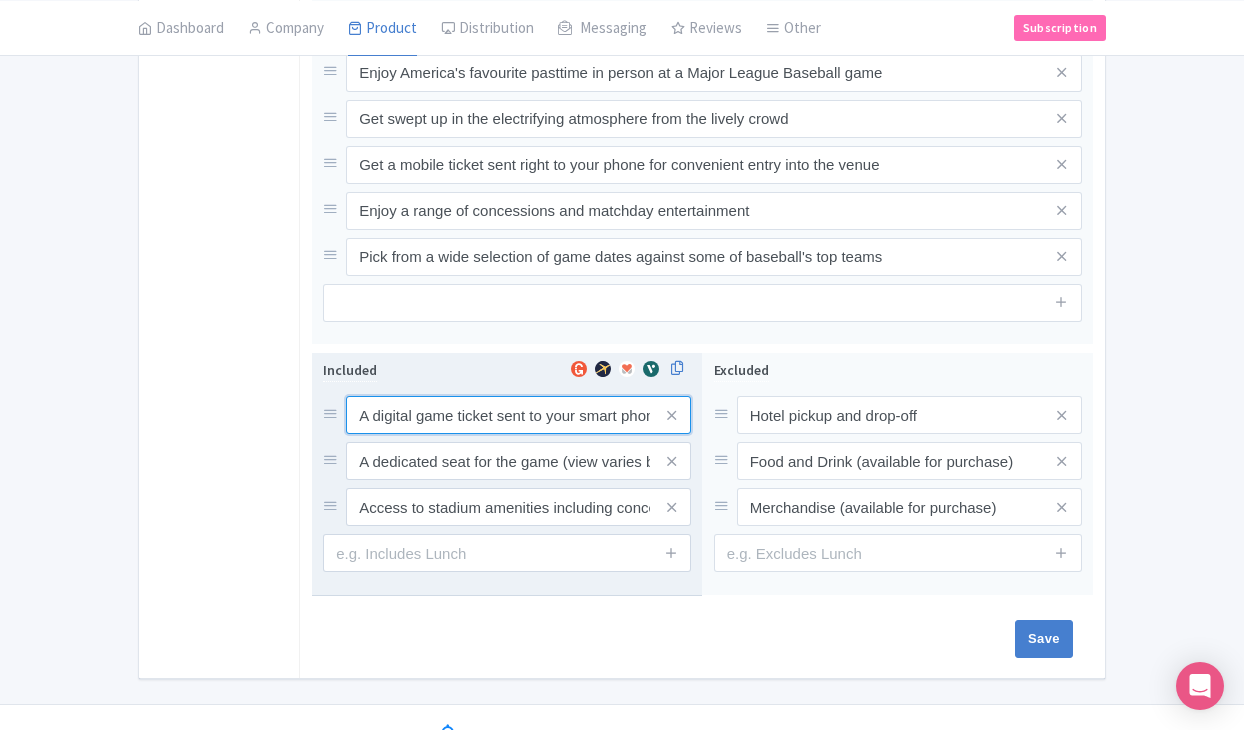 click on "A digital game ticket sent to your smart phone A dedicated seat for the game (view varies by seat category) Access to stadium amenities including concessions and matchday activations" at bounding box center (507, 461) 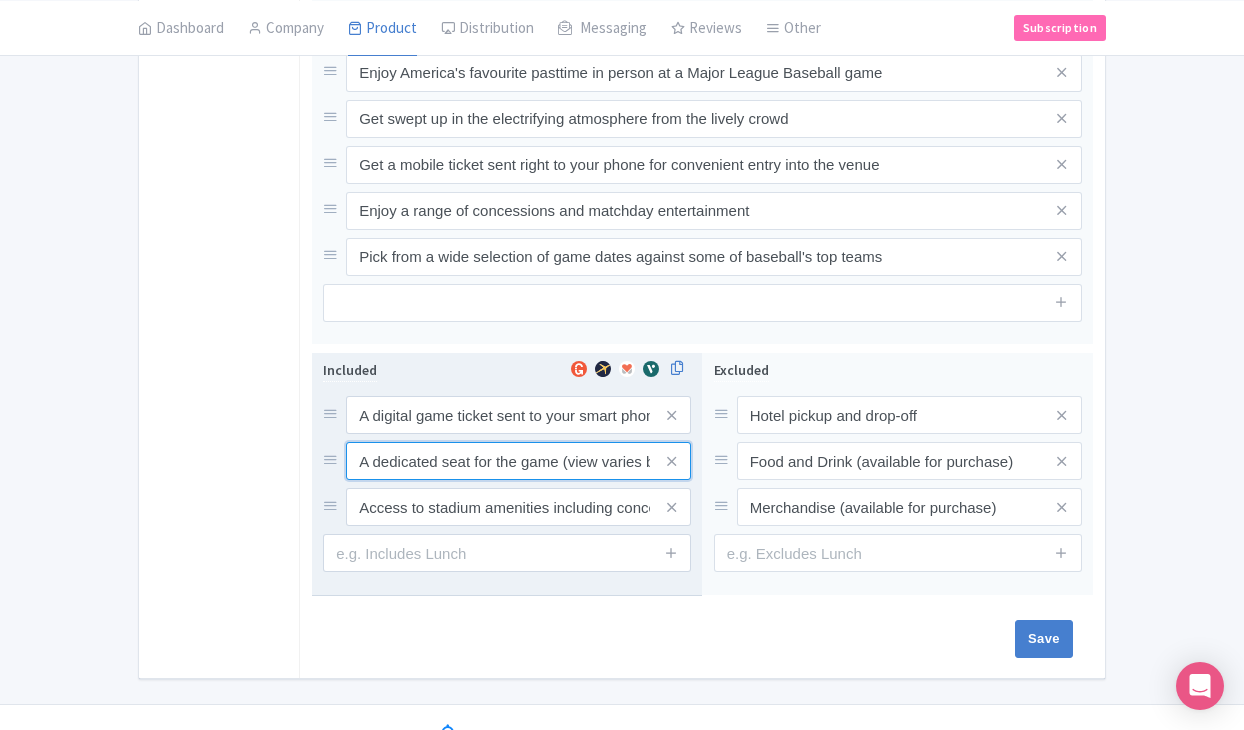 click on "A dedicated seat for the game (view varies by seat category)" at bounding box center (518, 415) 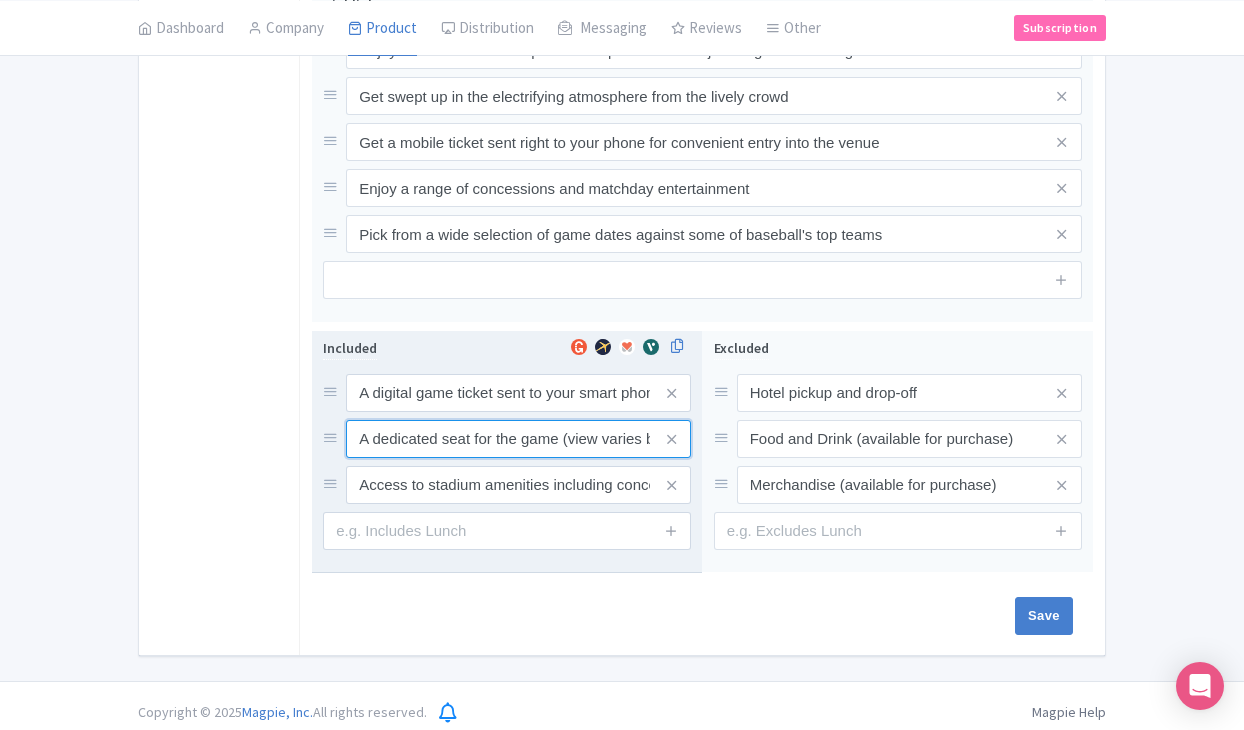 click on "A dedicated seat for the game (view varies by seat category)" at bounding box center [518, 393] 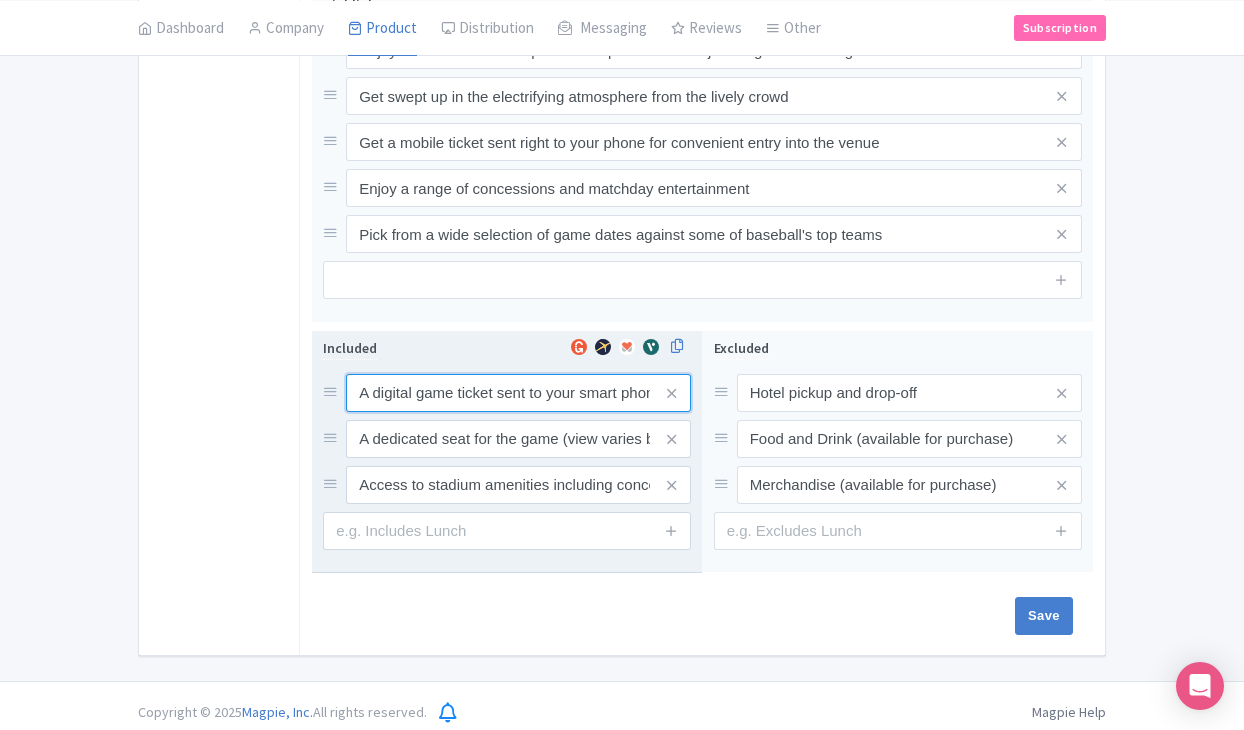 click on "A digital game ticket sent to your smart phone" at bounding box center (518, 393) 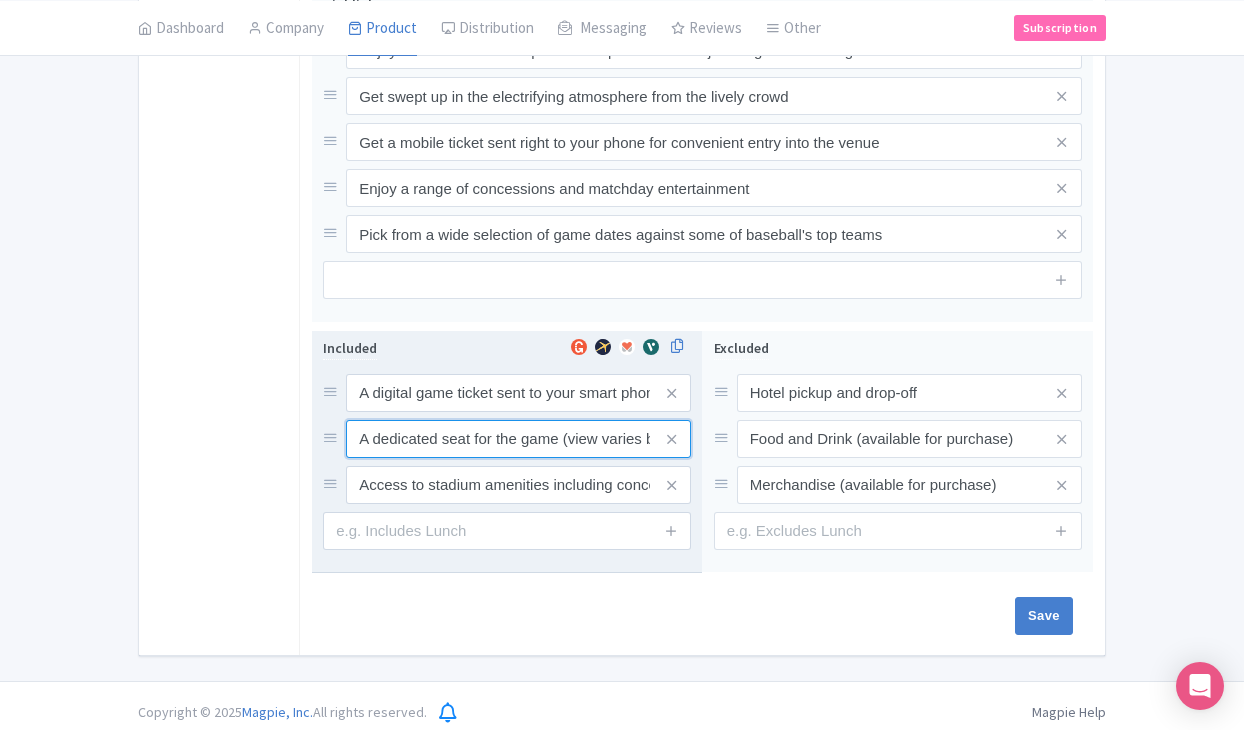 click on "A dedicated seat for the game (view varies by seat category)" at bounding box center [518, 393] 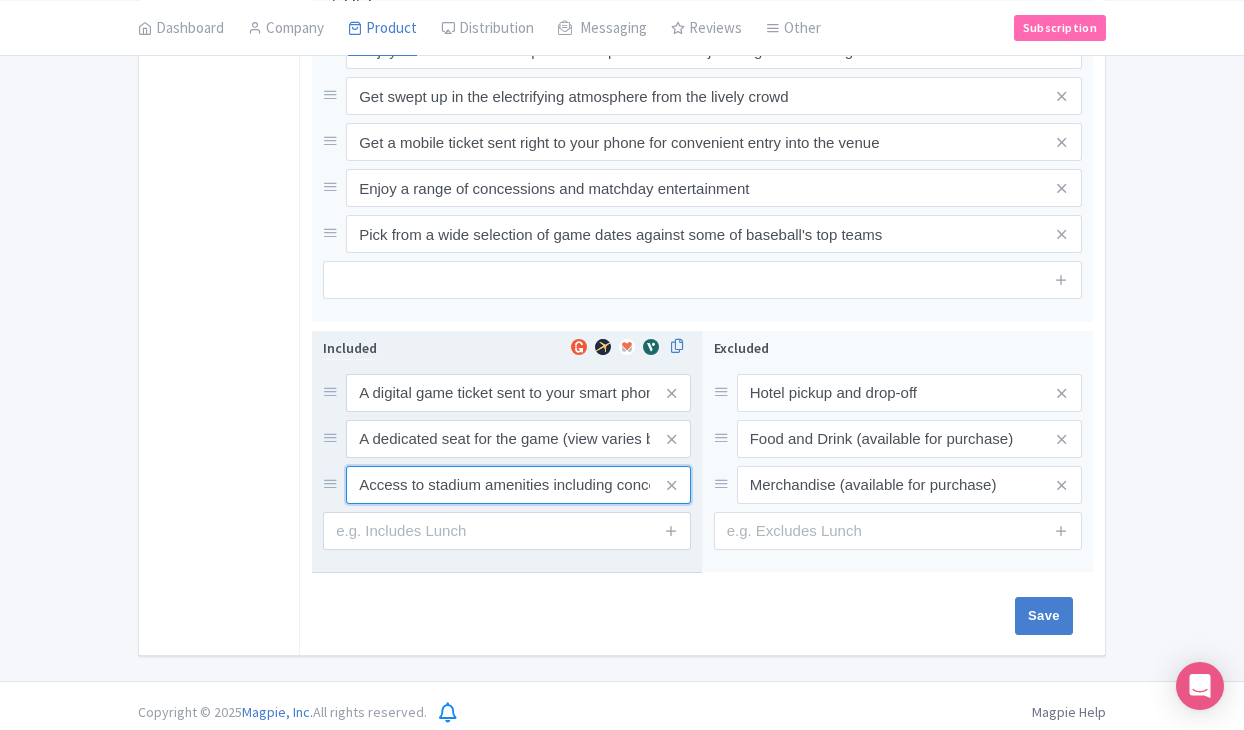 click on "Access to stadium amenities including concessions and matchday activations" at bounding box center (518, 393) 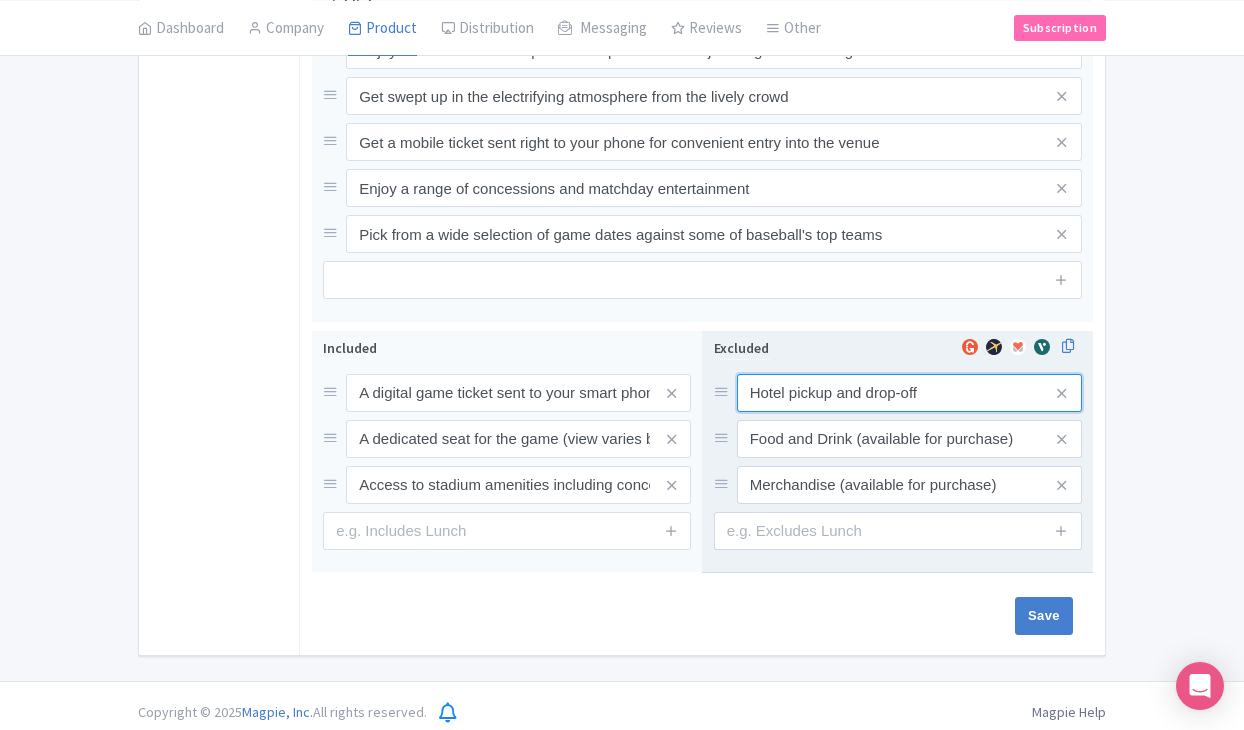 click on "Hotel pickup and drop-off" at bounding box center [909, 393] 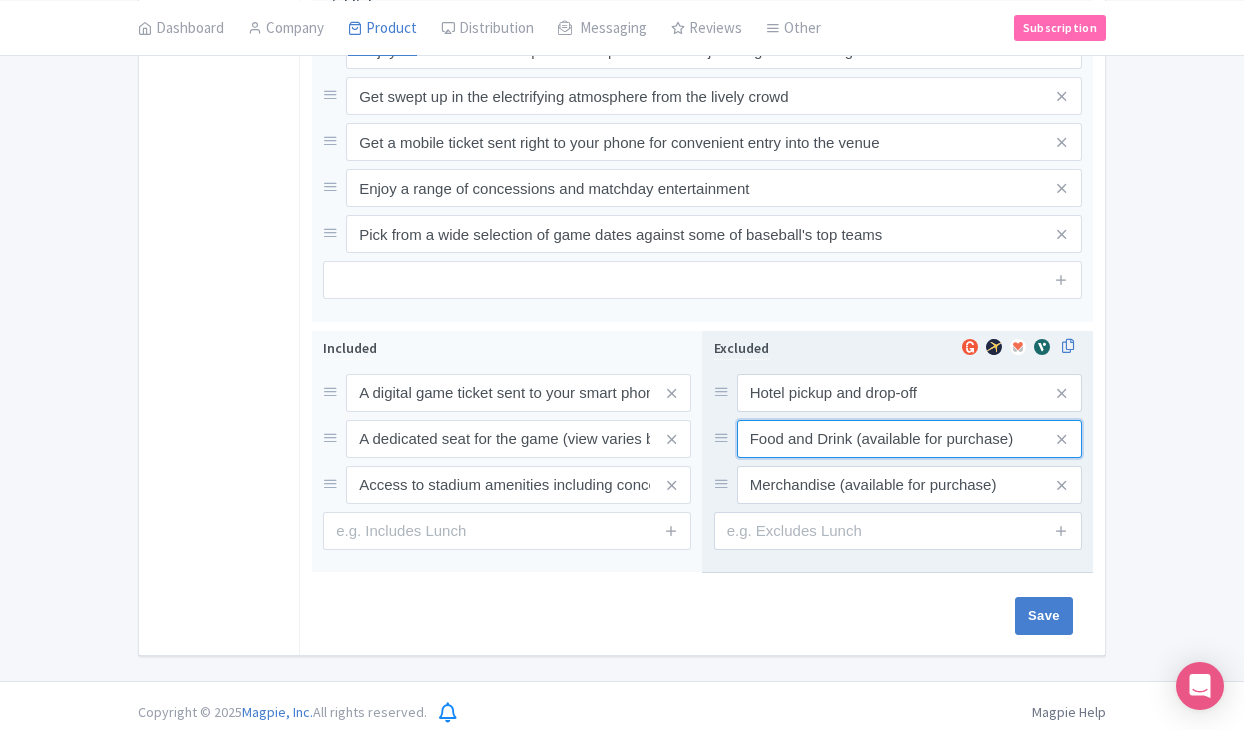 click on "Food and Drink (available for purchase)" at bounding box center [909, 393] 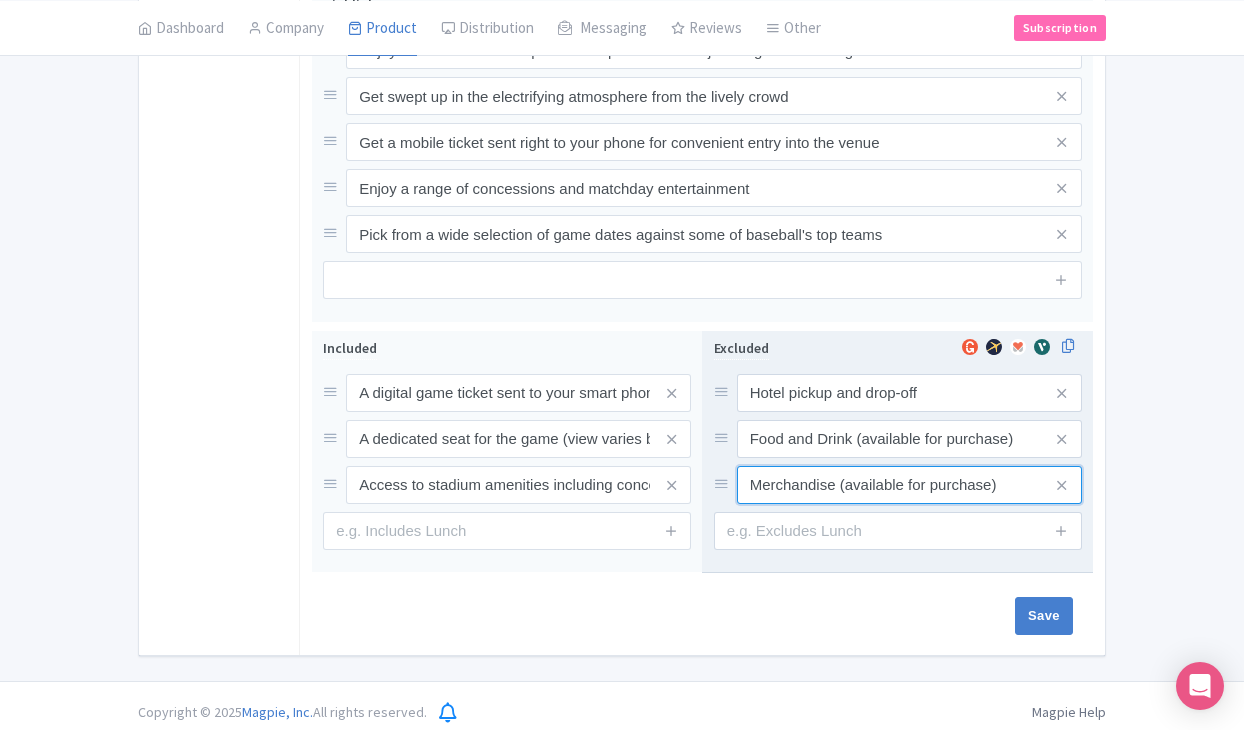 click on "Merchandise (available for purchase)" at bounding box center [909, 393] 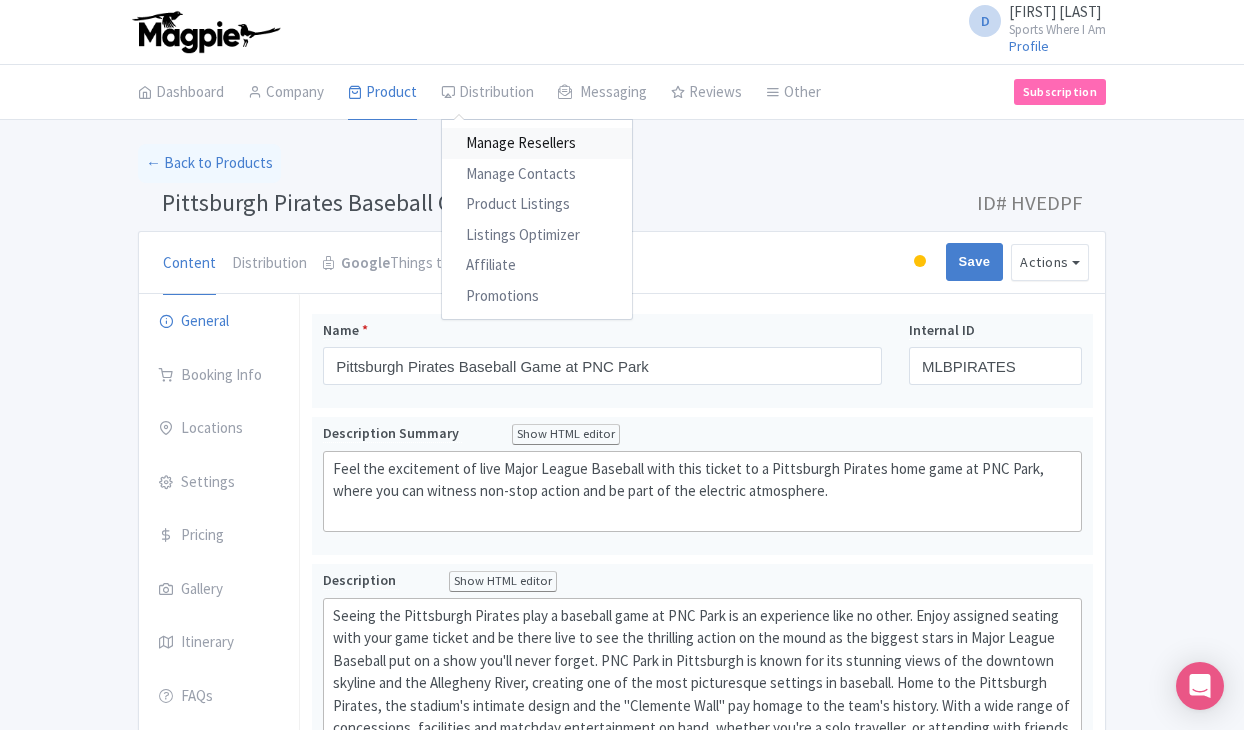 scroll, scrollTop: 0, scrollLeft: 0, axis: both 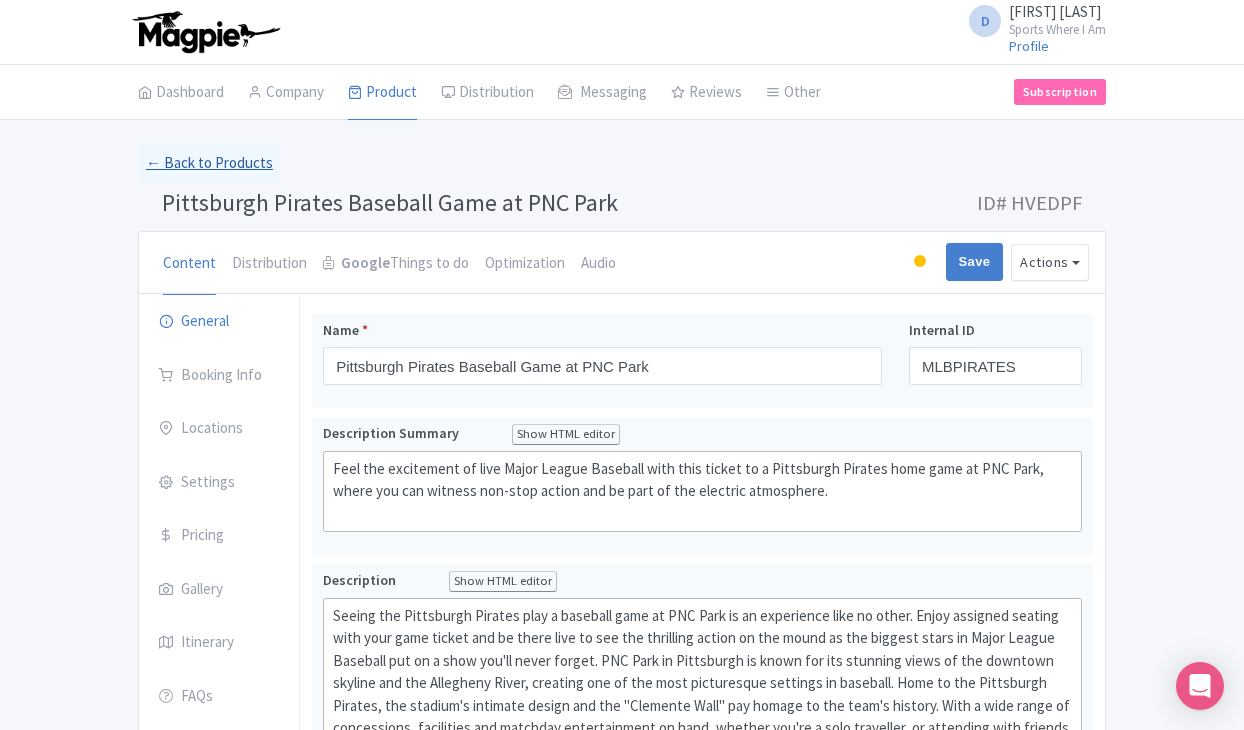 click on "← Back to Products" at bounding box center [209, 163] 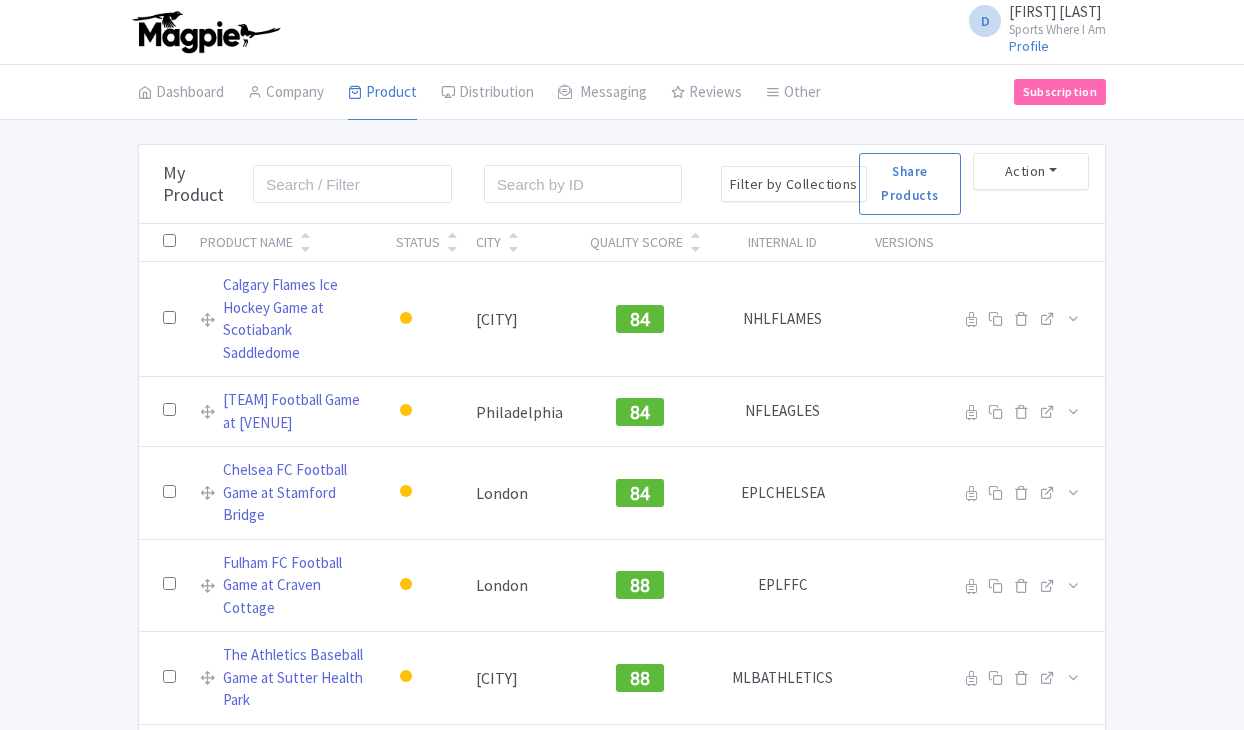 scroll, scrollTop: 0, scrollLeft: 0, axis: both 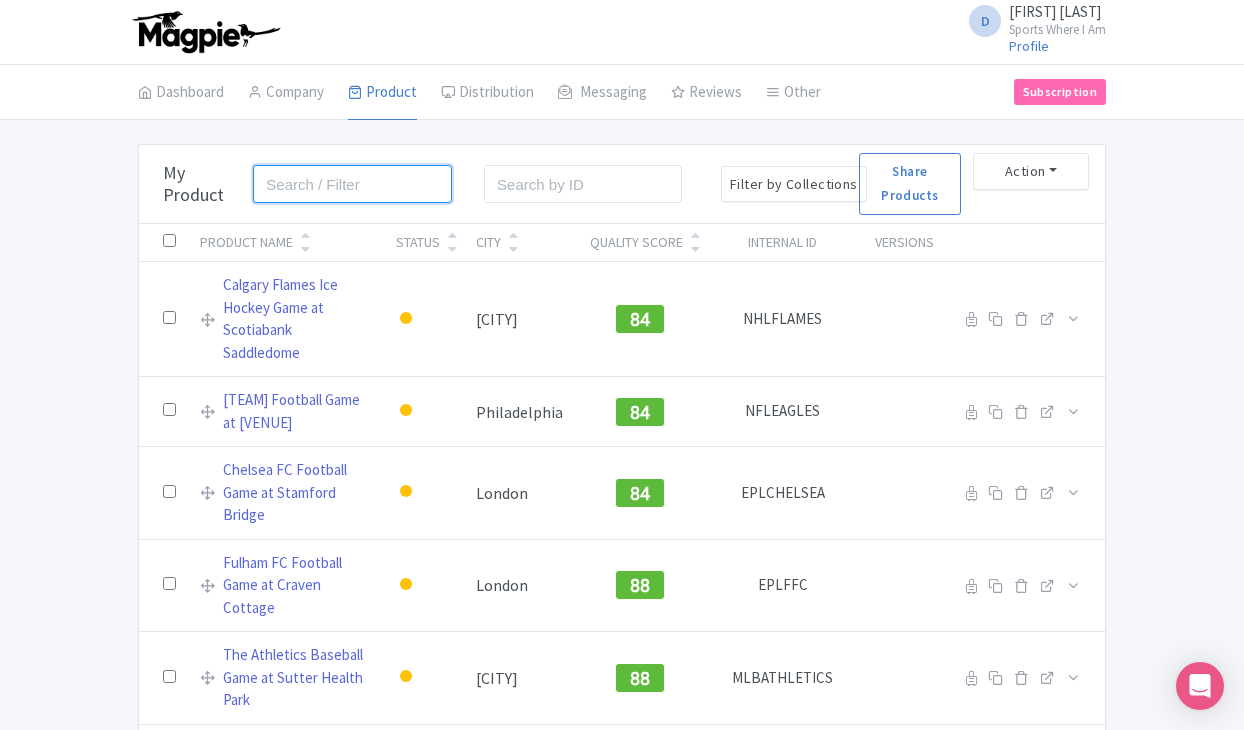click at bounding box center [352, 184] 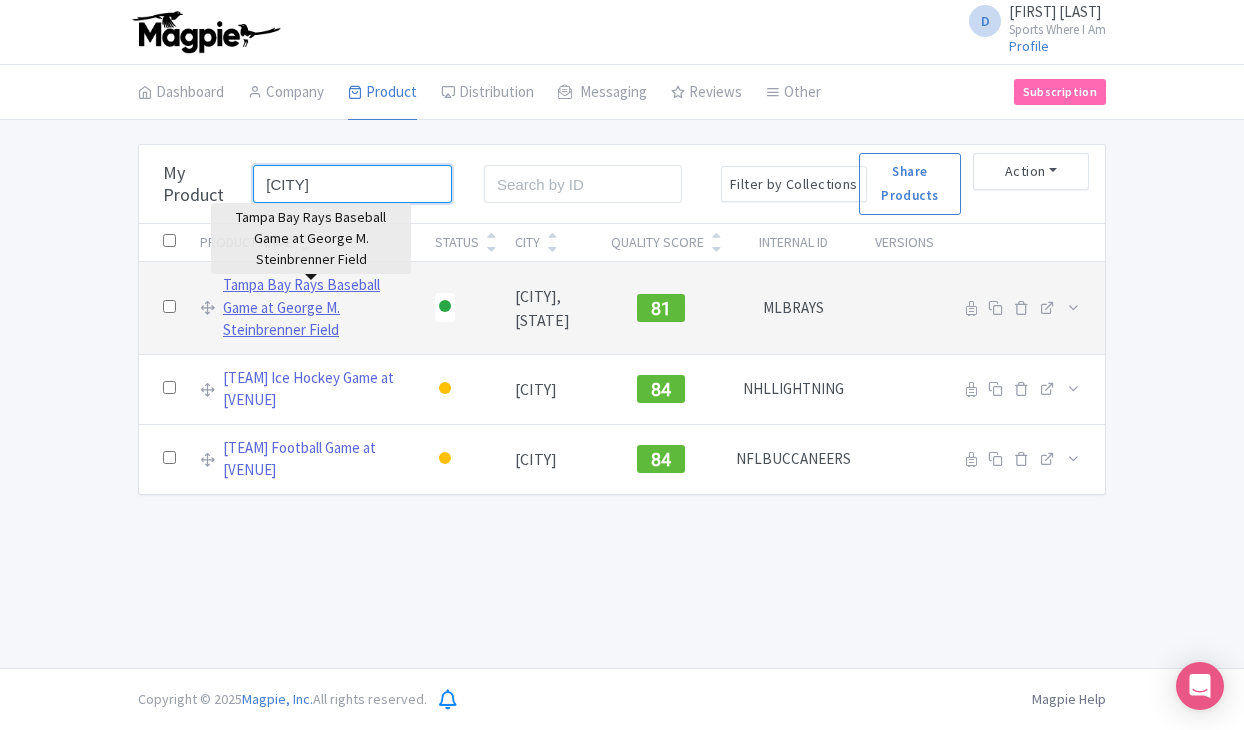 type on "Tampa" 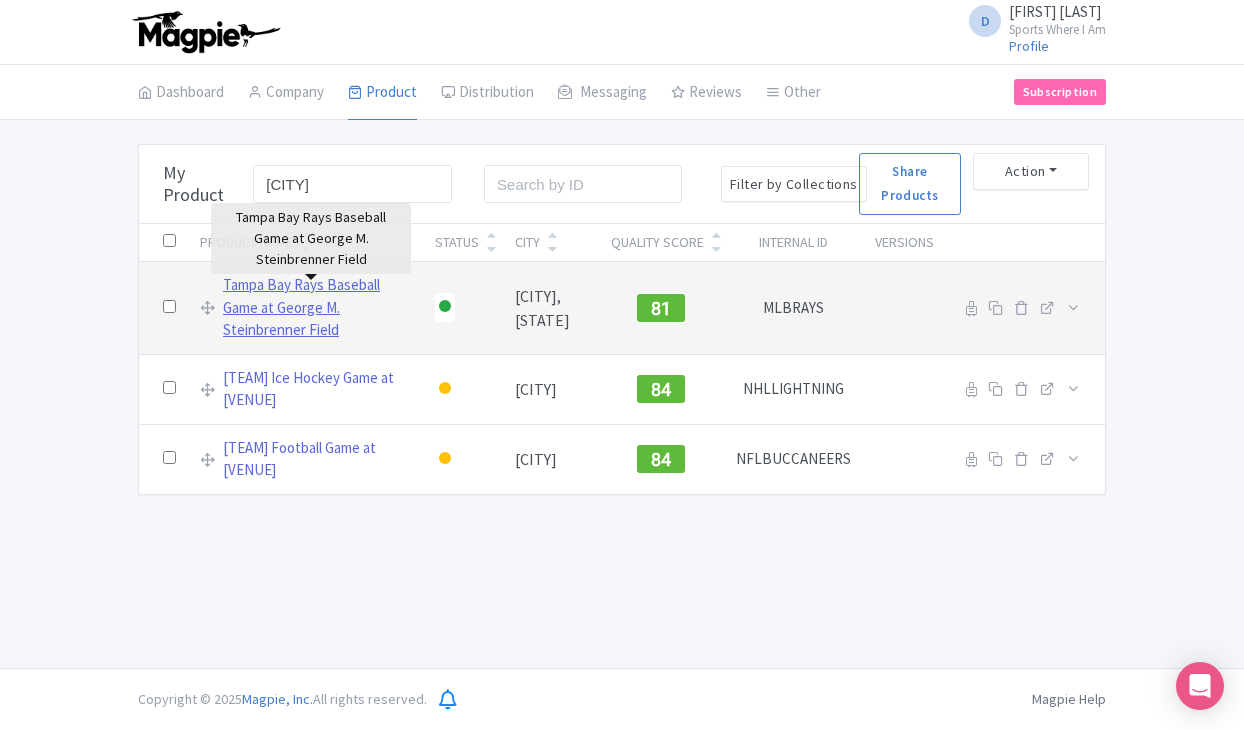 click on "Tampa Bay Rays Baseball Game at George M. Steinbrenner Field" at bounding box center [317, 308] 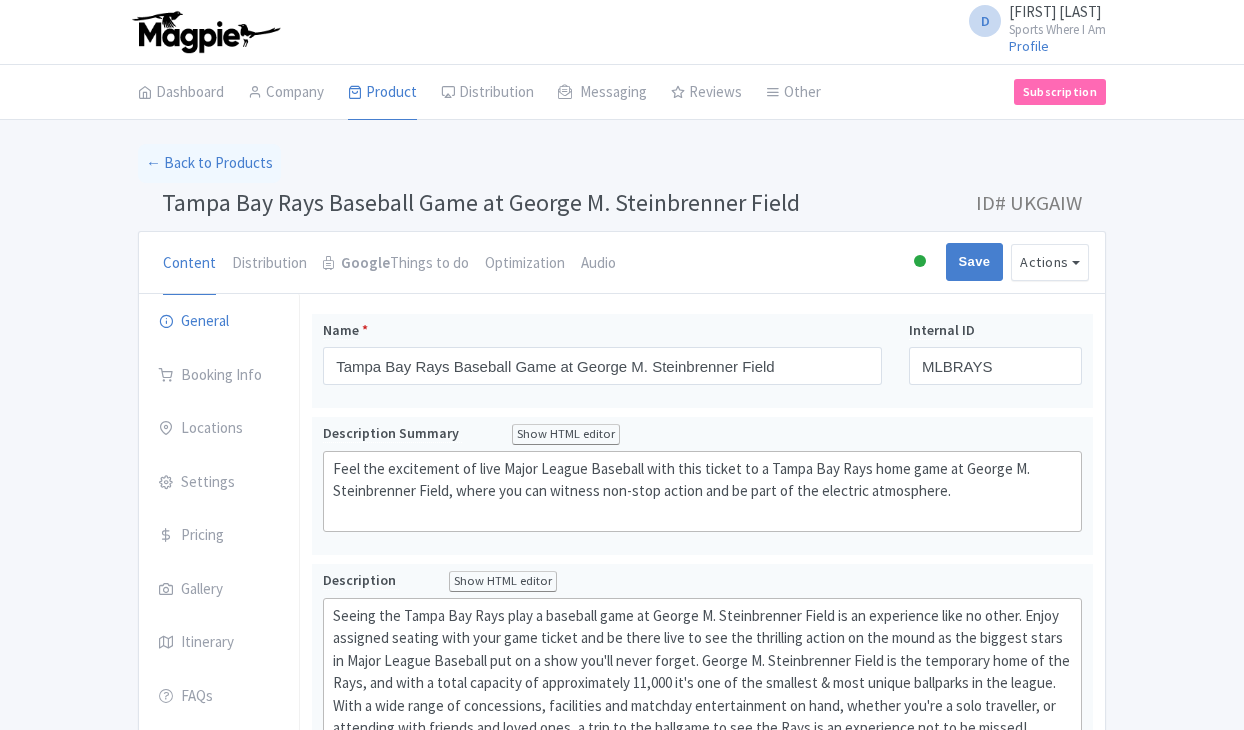 scroll, scrollTop: 0, scrollLeft: 0, axis: both 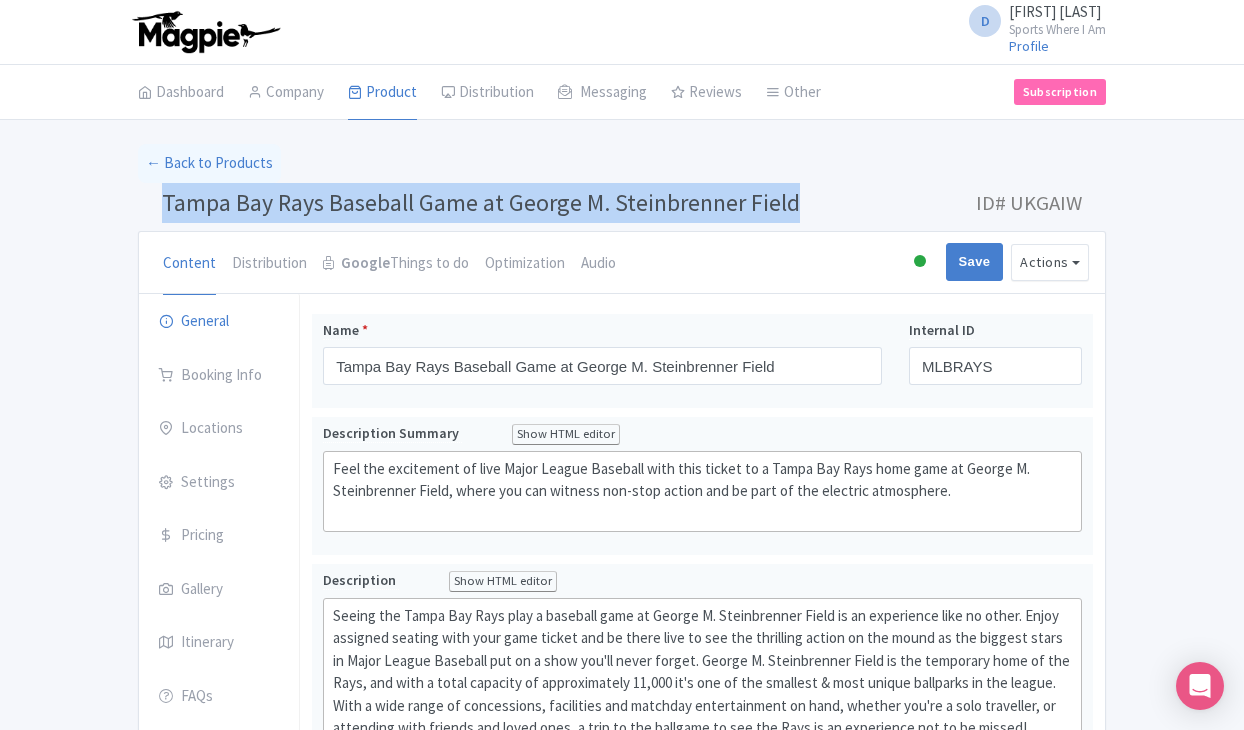 drag, startPoint x: 166, startPoint y: 198, endPoint x: 572, endPoint y: 221, distance: 406.65097 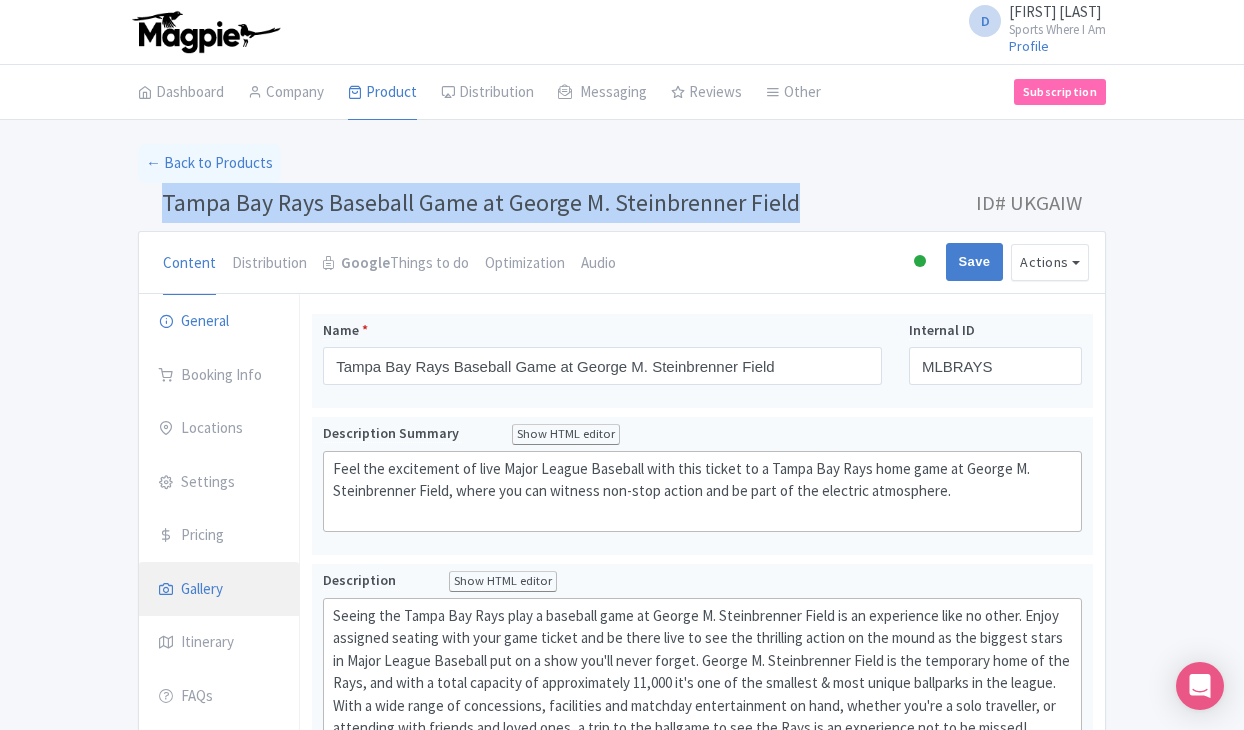 click on "Gallery" at bounding box center [219, 590] 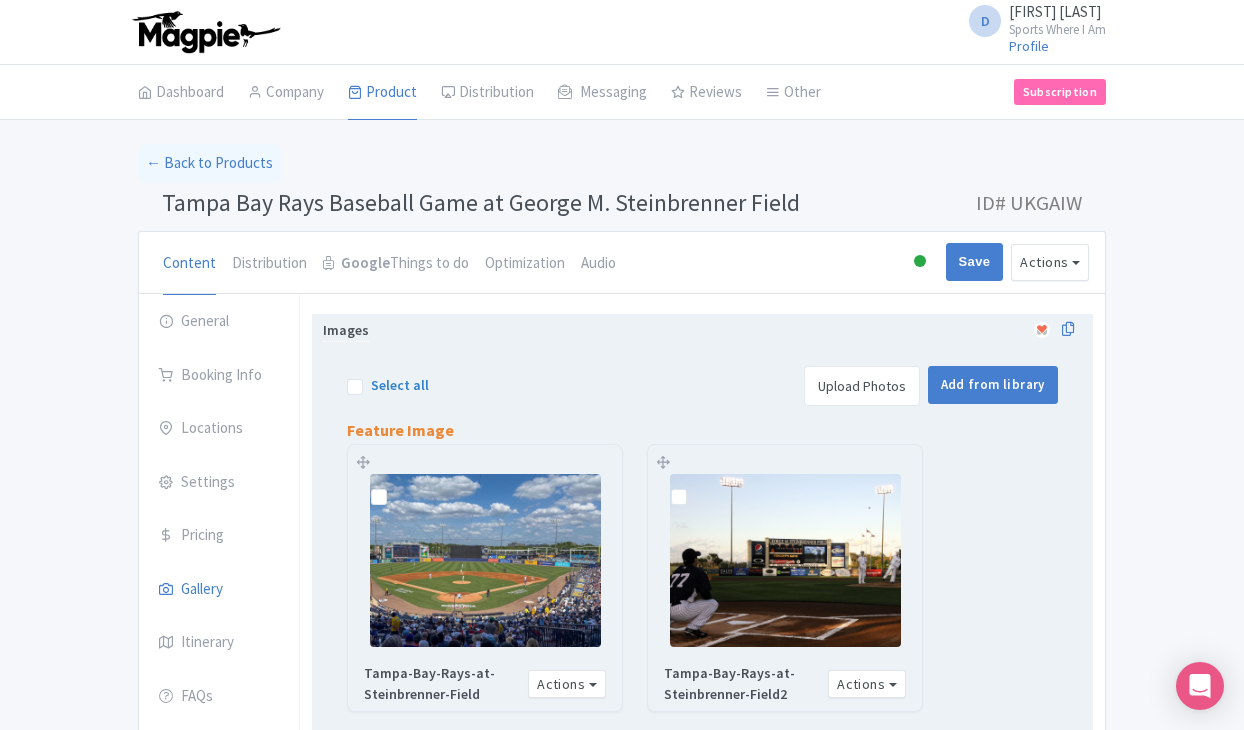 click on "Select all" at bounding box center [400, 385] 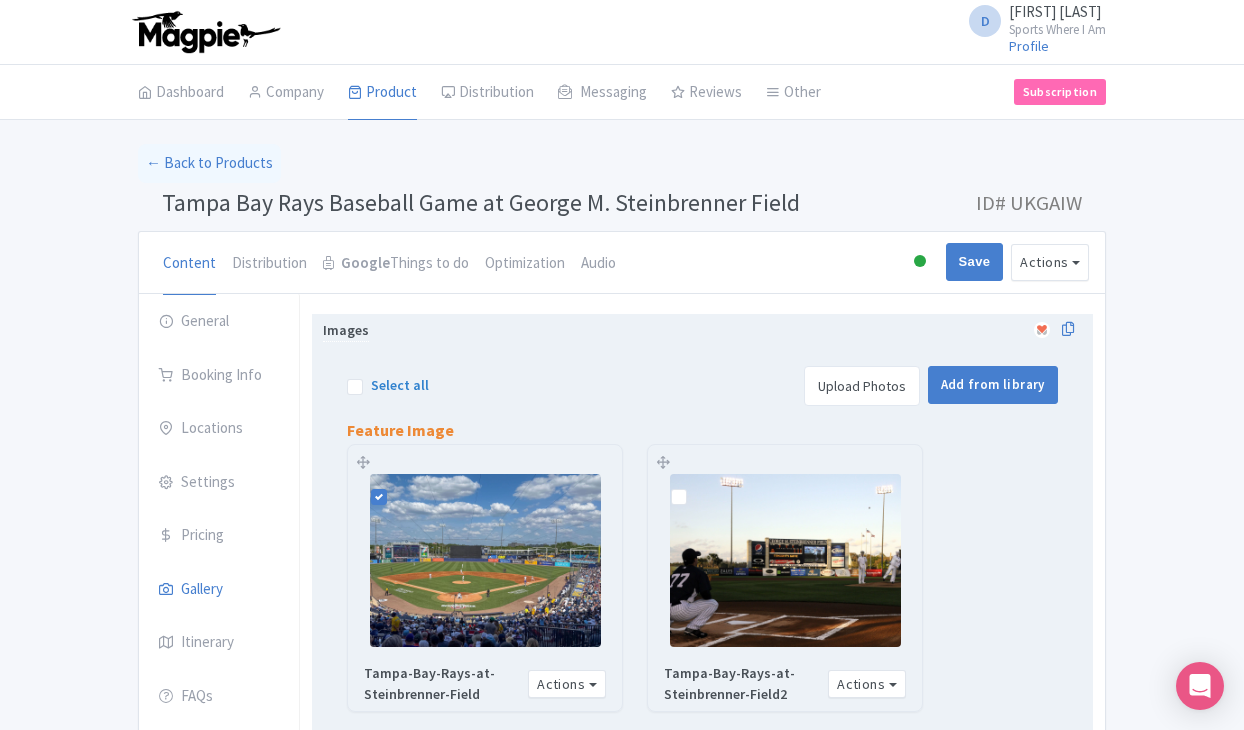 checkbox on "true" 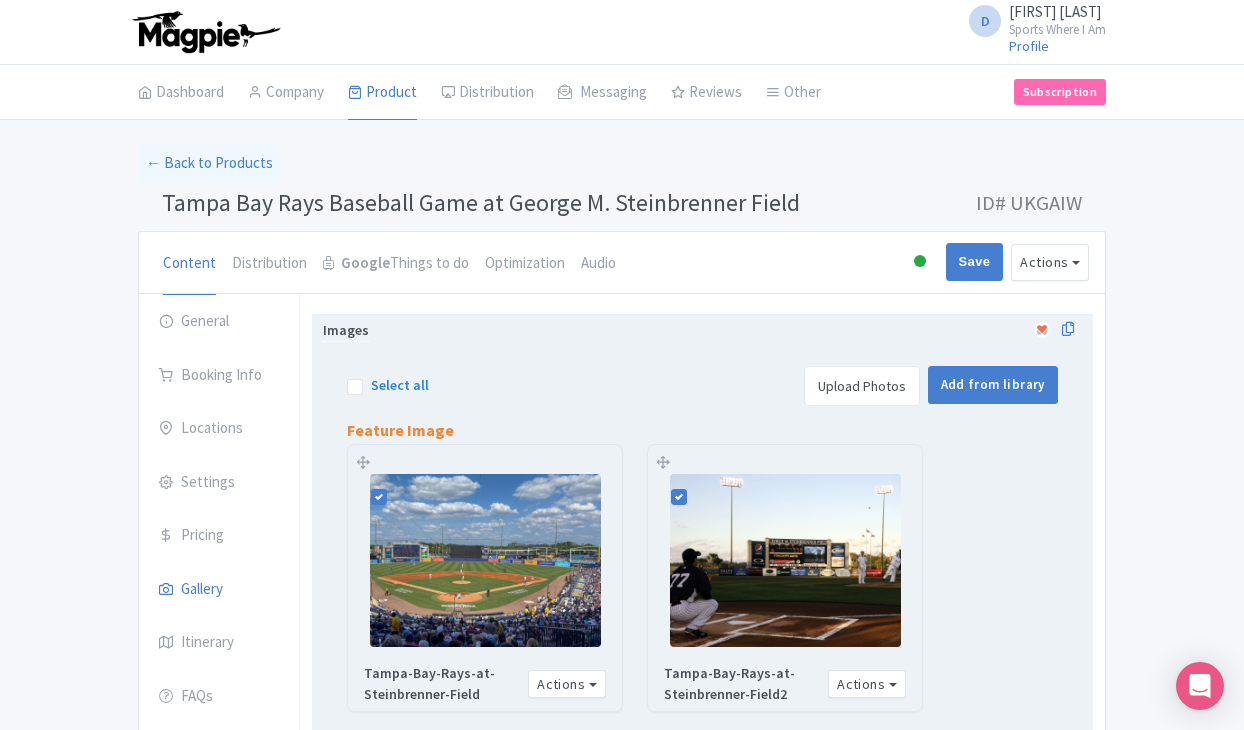 checkbox on "true" 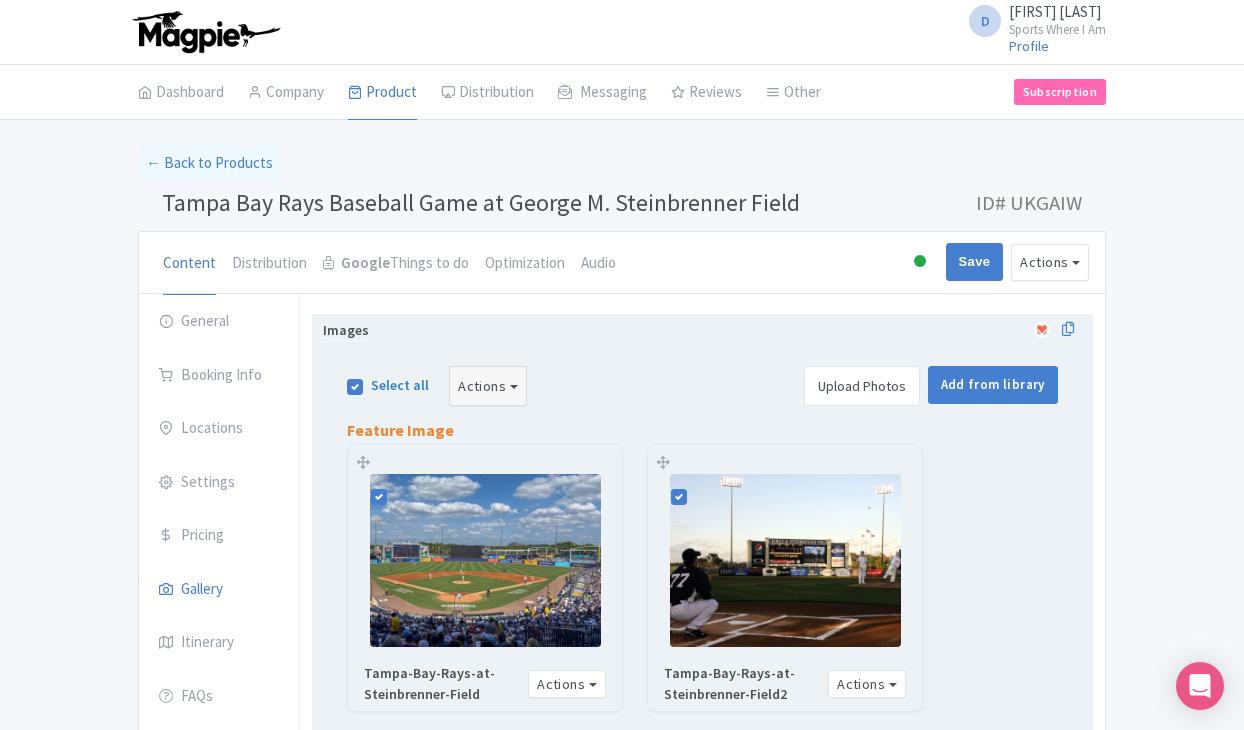 scroll, scrollTop: 0, scrollLeft: 0, axis: both 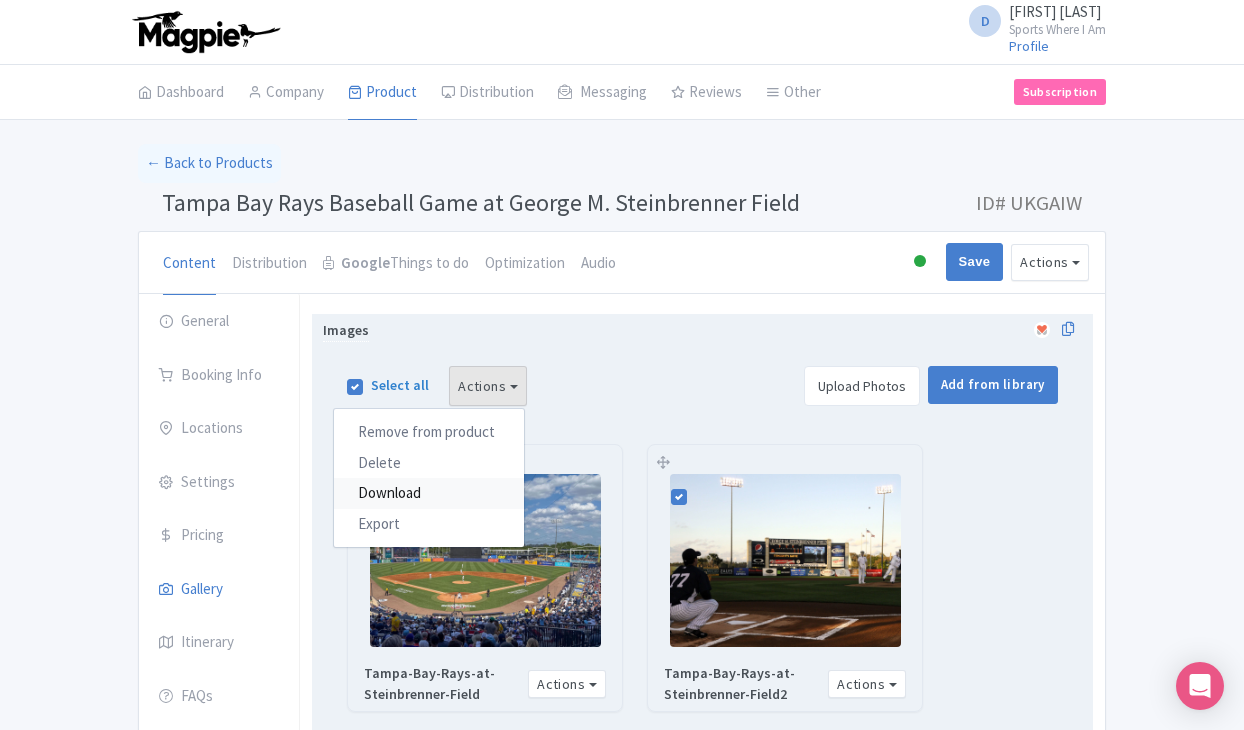 click on "Download" at bounding box center (429, 493) 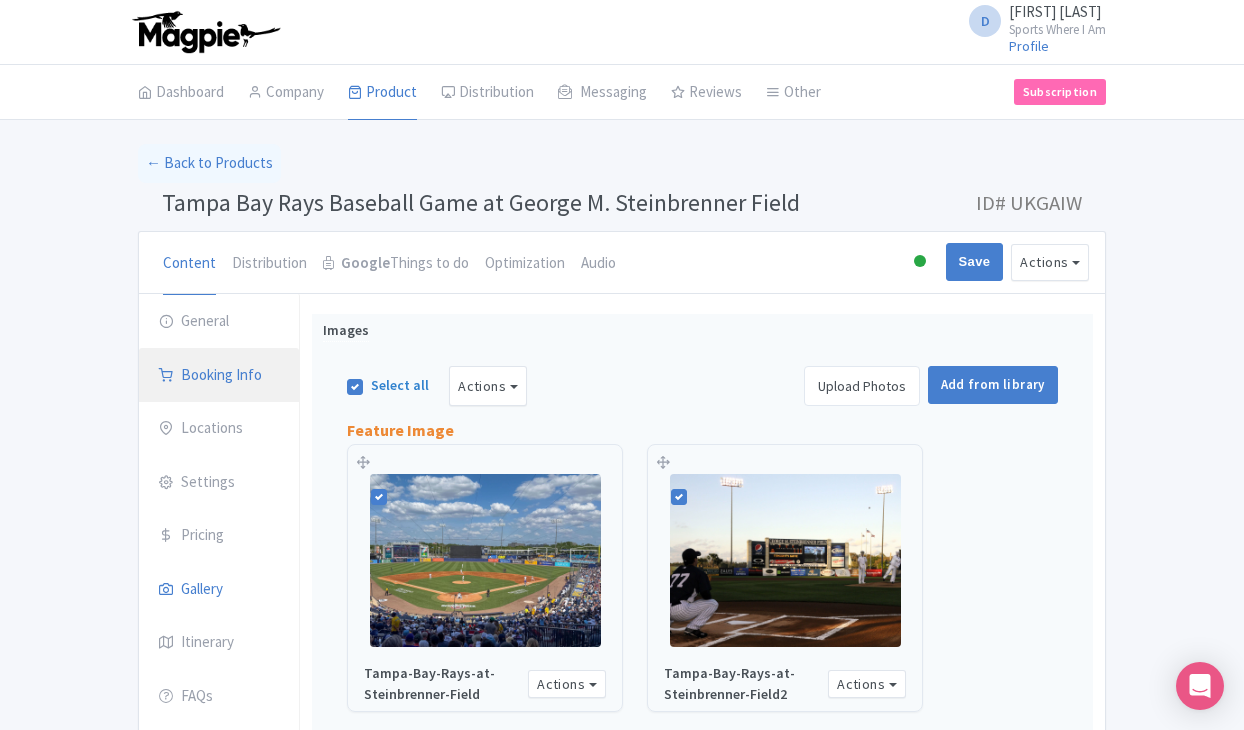 click on "Booking Info" at bounding box center [219, 376] 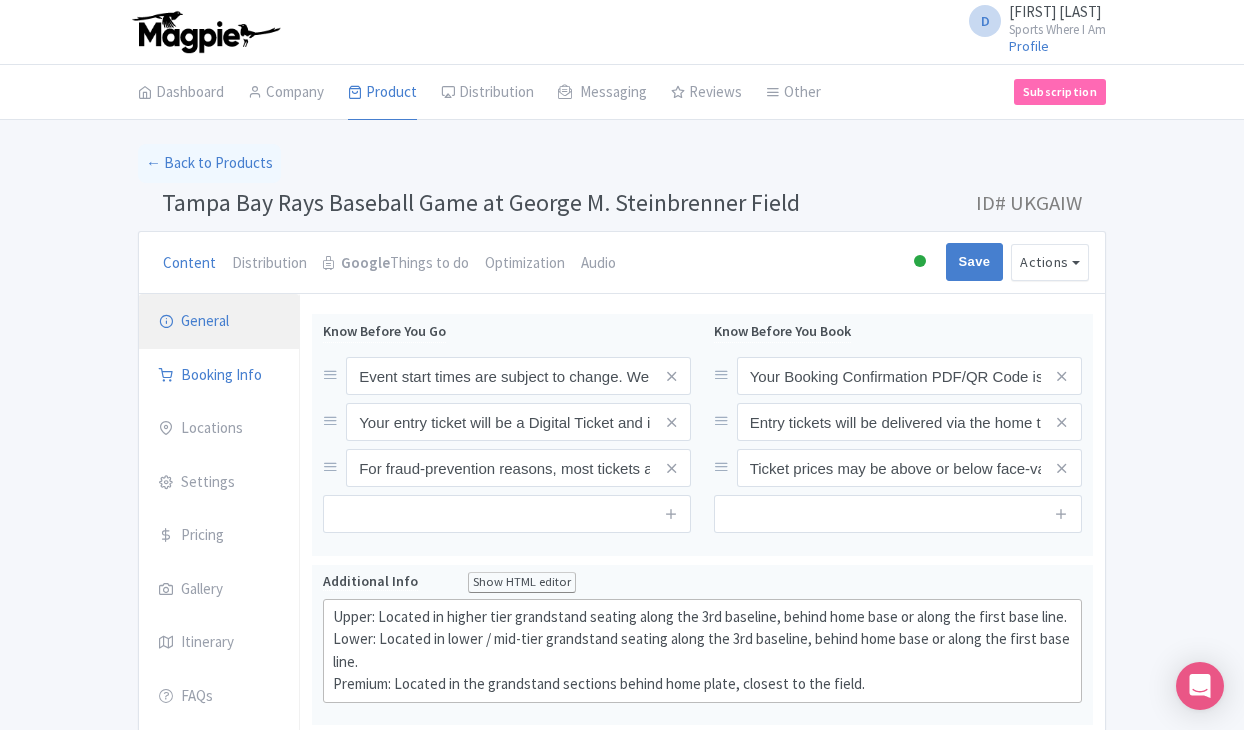 click on "General" at bounding box center [219, 322] 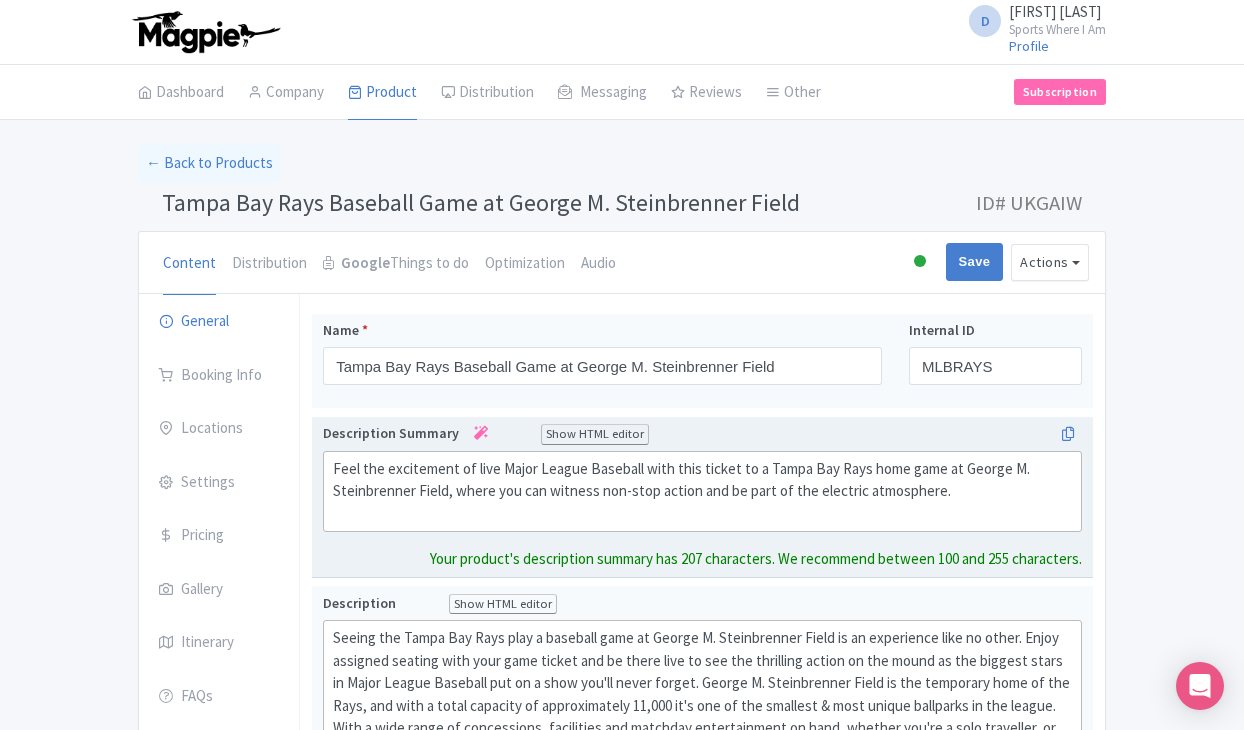 click on "Feel the excitement of live Major League Baseball with this ticket to a Tampa Bay Rays home game at George M. Steinbrenner Field, where you can witness non-stop action and be part of the electric atmosphere." 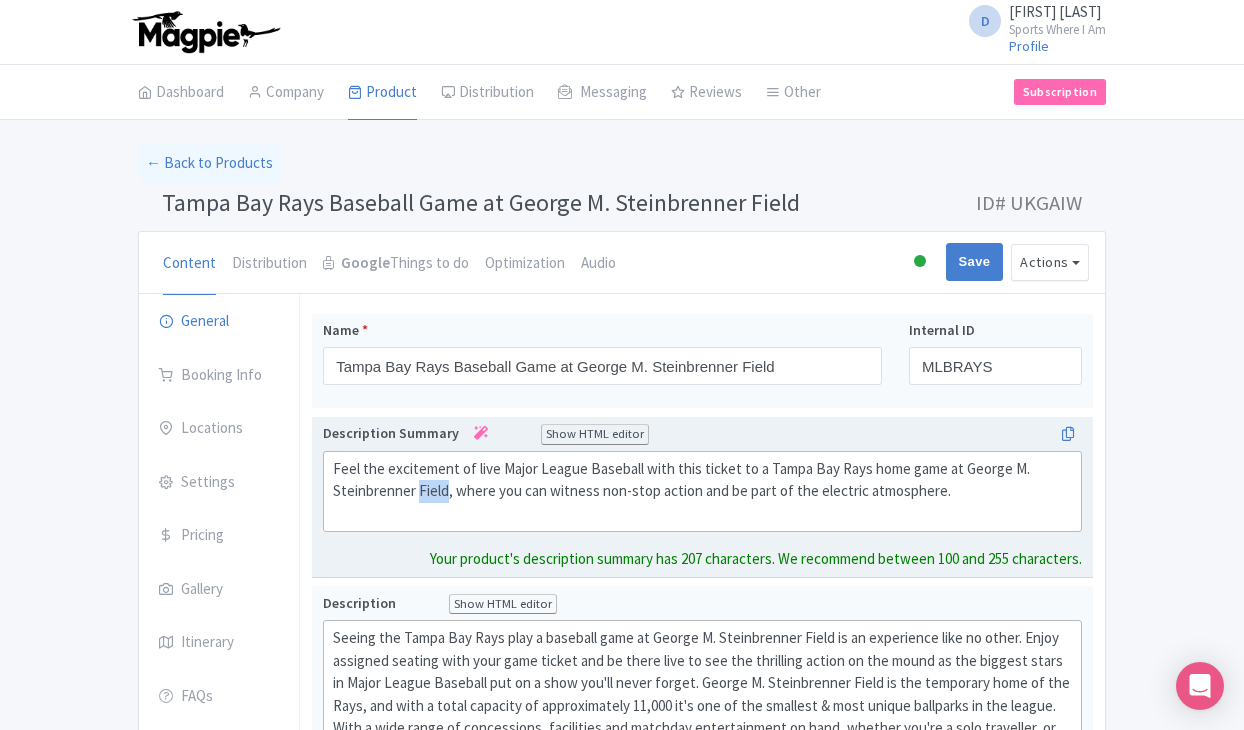click on "Feel the excitement of live Major League Baseball with this ticket to a Tampa Bay Rays home game at George M. Steinbrenner Field, where you can witness non-stop action and be part of the electric atmosphere." 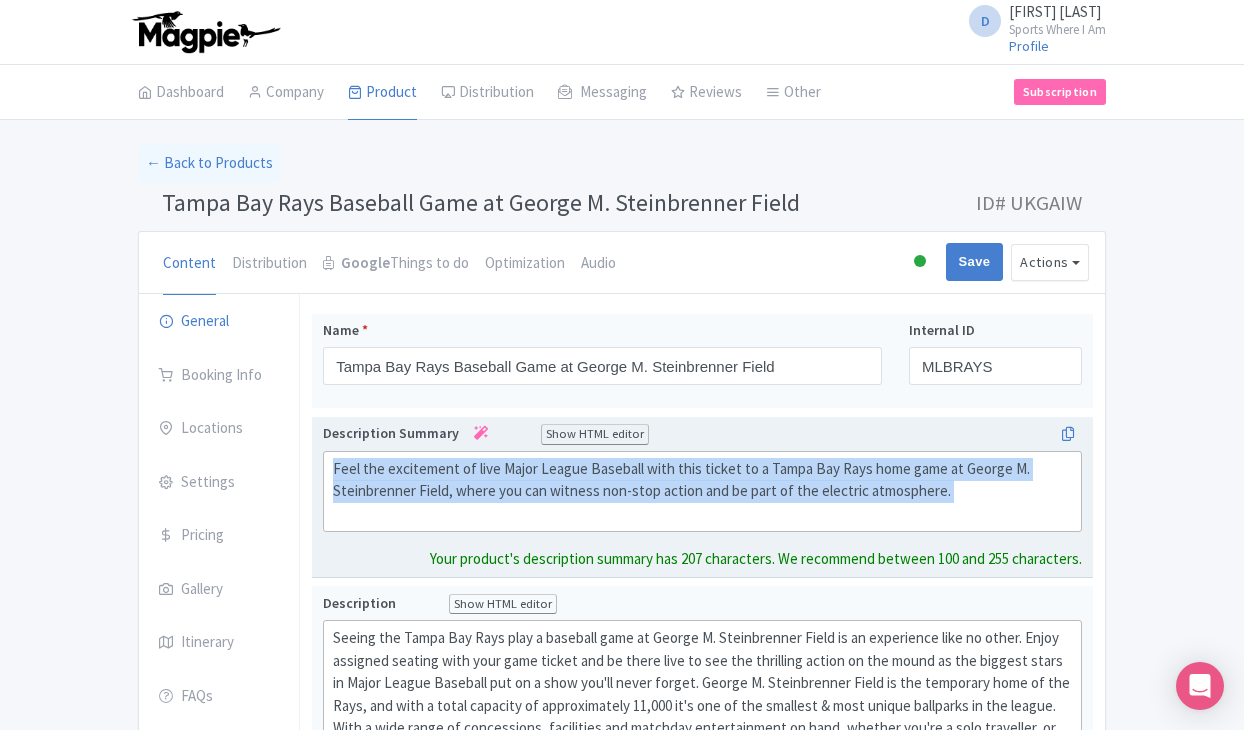 click on "Feel the excitement of live Major League Baseball with this ticket to a Tampa Bay Rays home game at George M. Steinbrenner Field, where you can witness non-stop action and be part of the electric atmosphere." 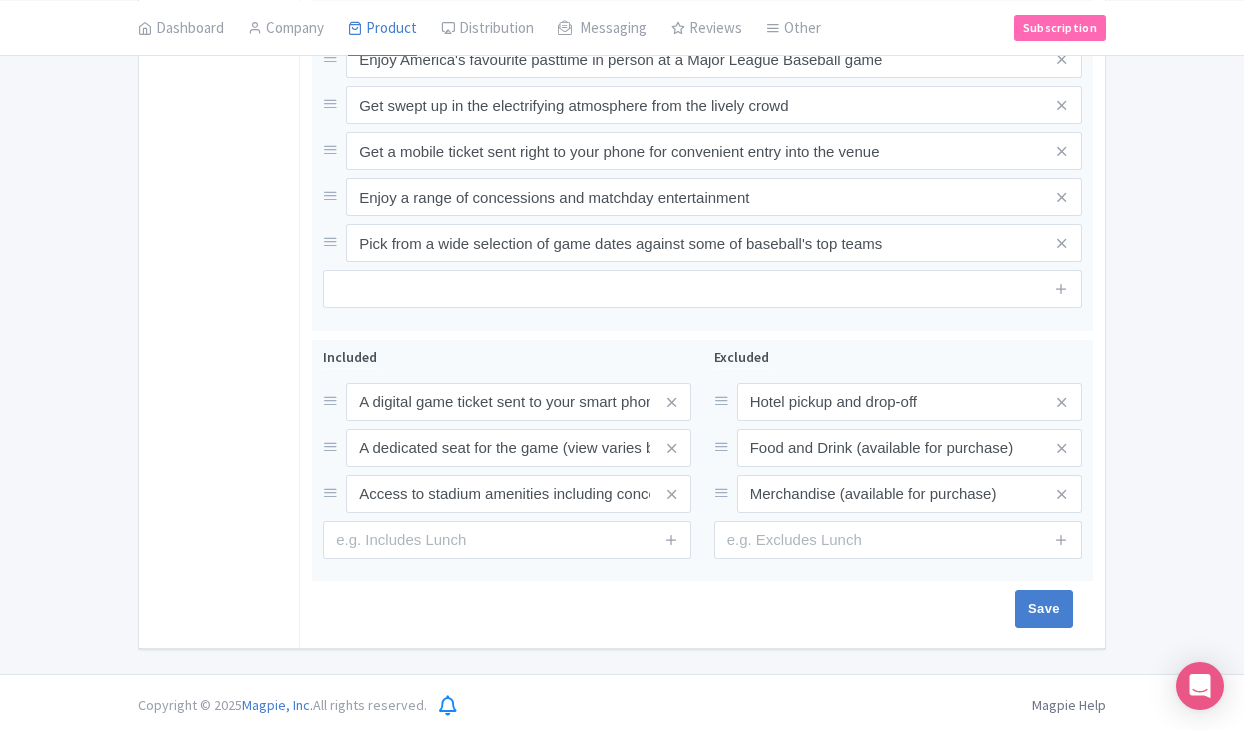 scroll, scrollTop: 870, scrollLeft: 0, axis: vertical 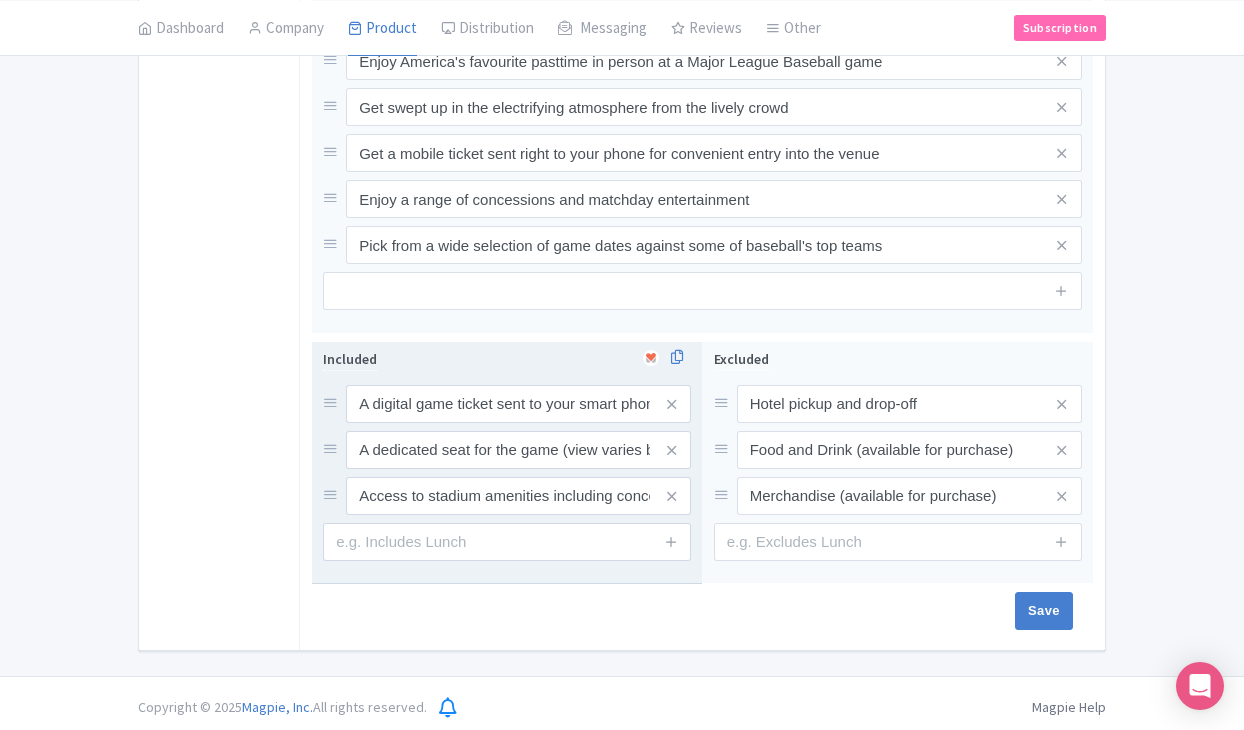 click on "Included A digital game ticket sent to your smart phone A dedicated seat for the game (view varies by seat category) Access to stadium amenities including concessions and matchday activations" at bounding box center (507, 454) 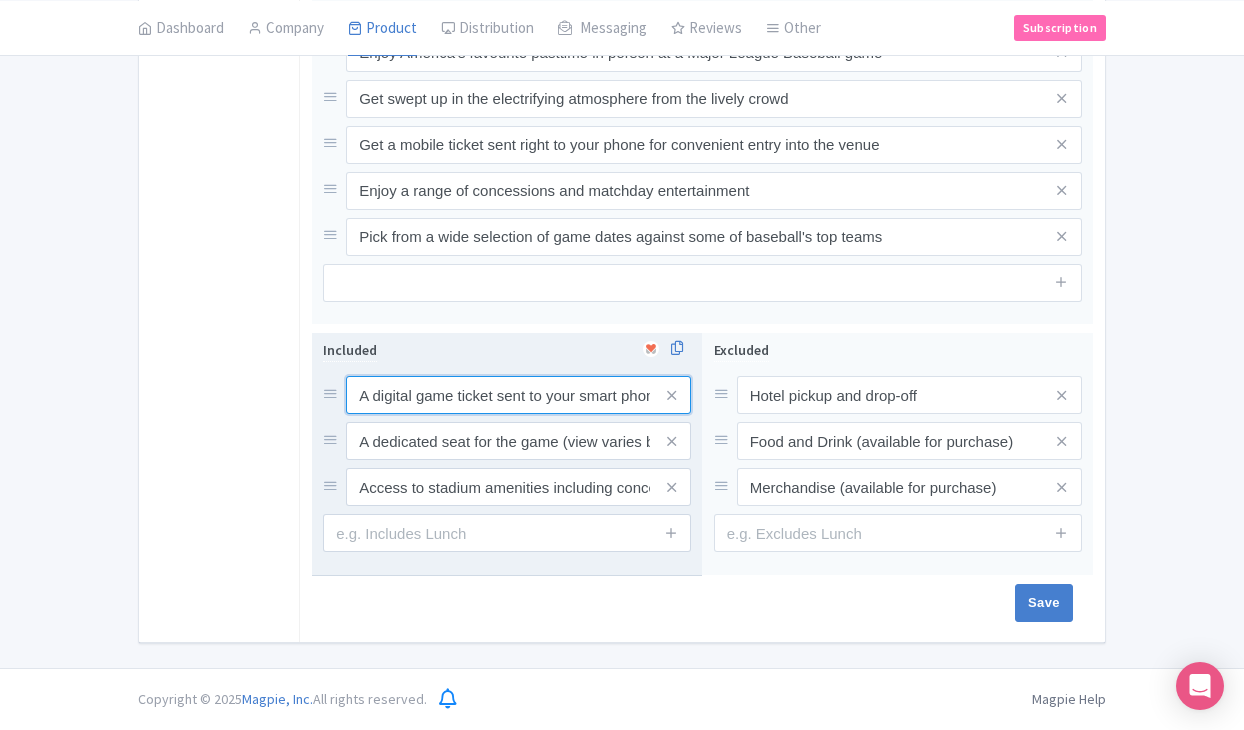 click on "A digital game ticket sent to your smart phone" at bounding box center [518, 395] 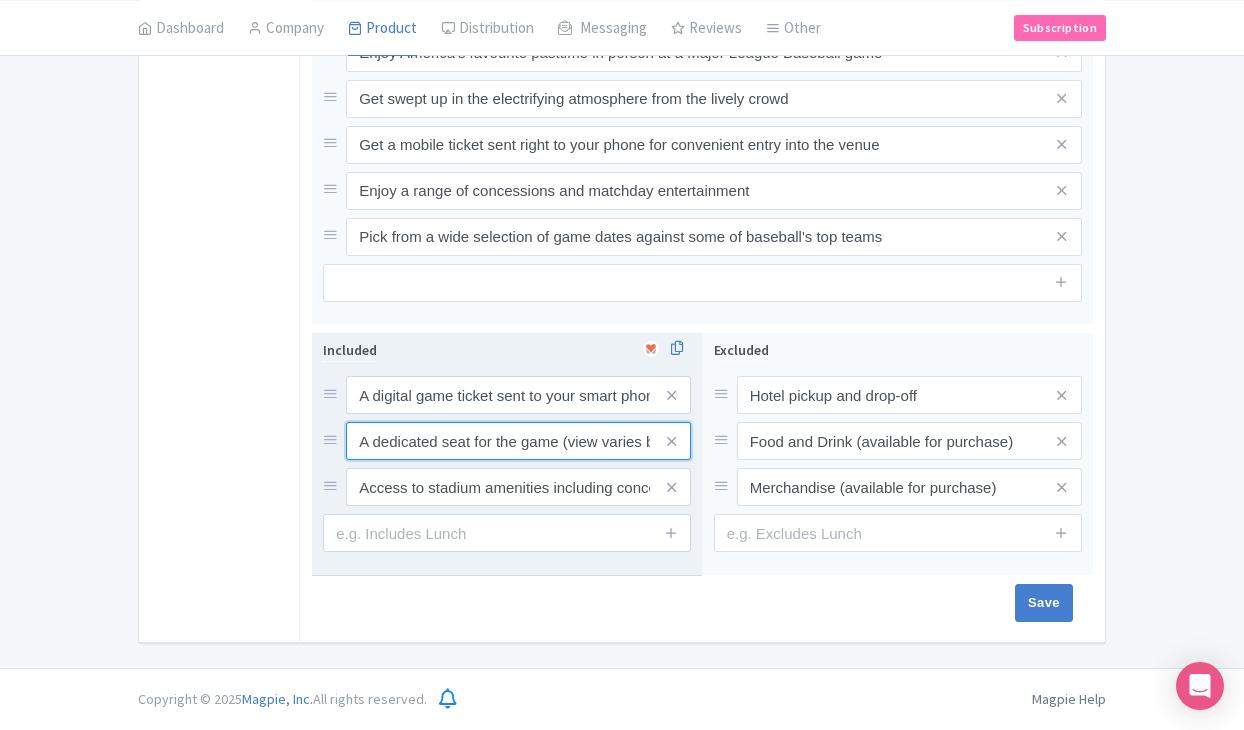 click on "A dedicated seat for the game (view varies by seat category)" at bounding box center (518, 395) 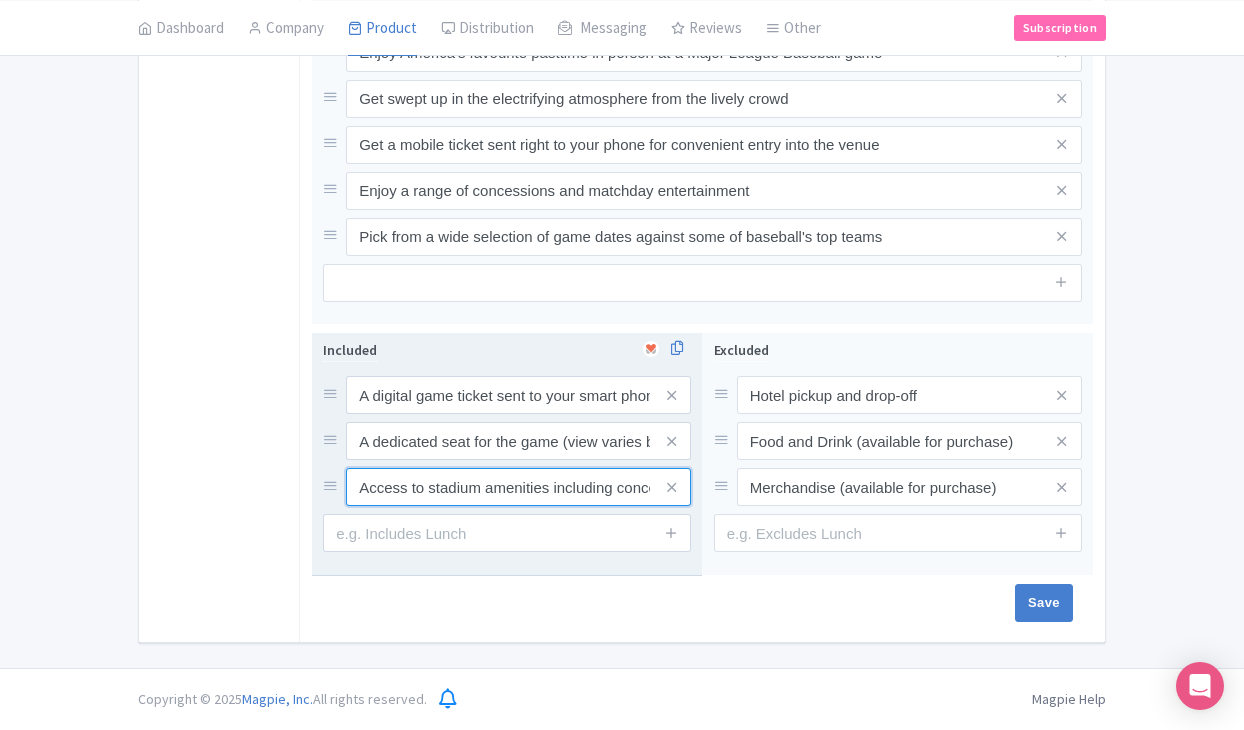 click on "Access to stadium amenities including concessions and matchday activations" at bounding box center [518, 395] 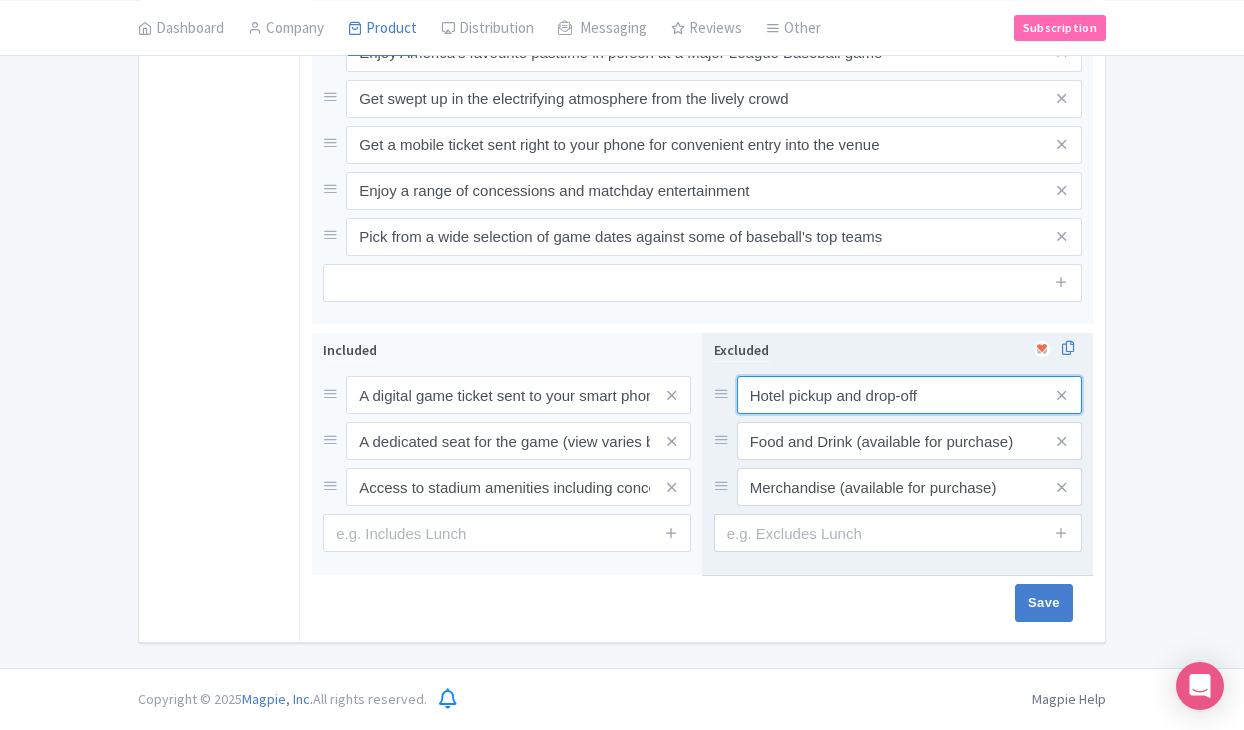 click on "Hotel pickup and drop-off" at bounding box center (909, 395) 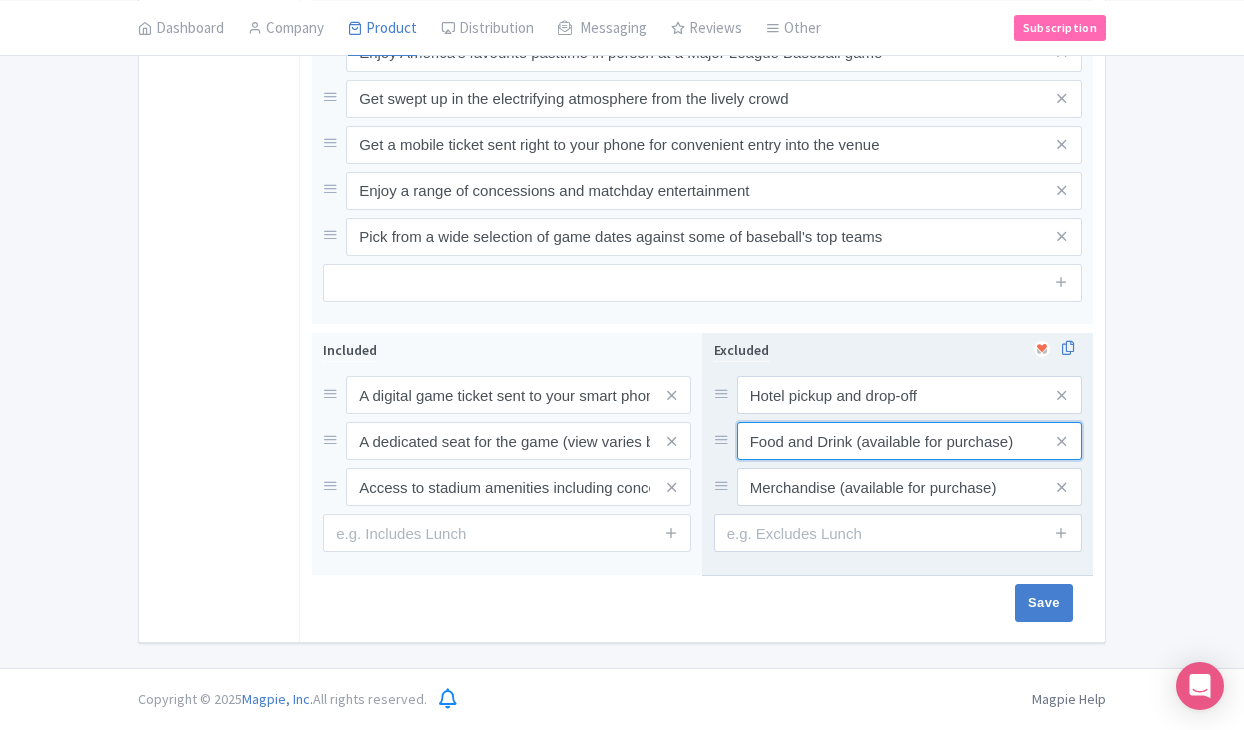 click on "Food and Drink (available for purchase)" at bounding box center (909, 395) 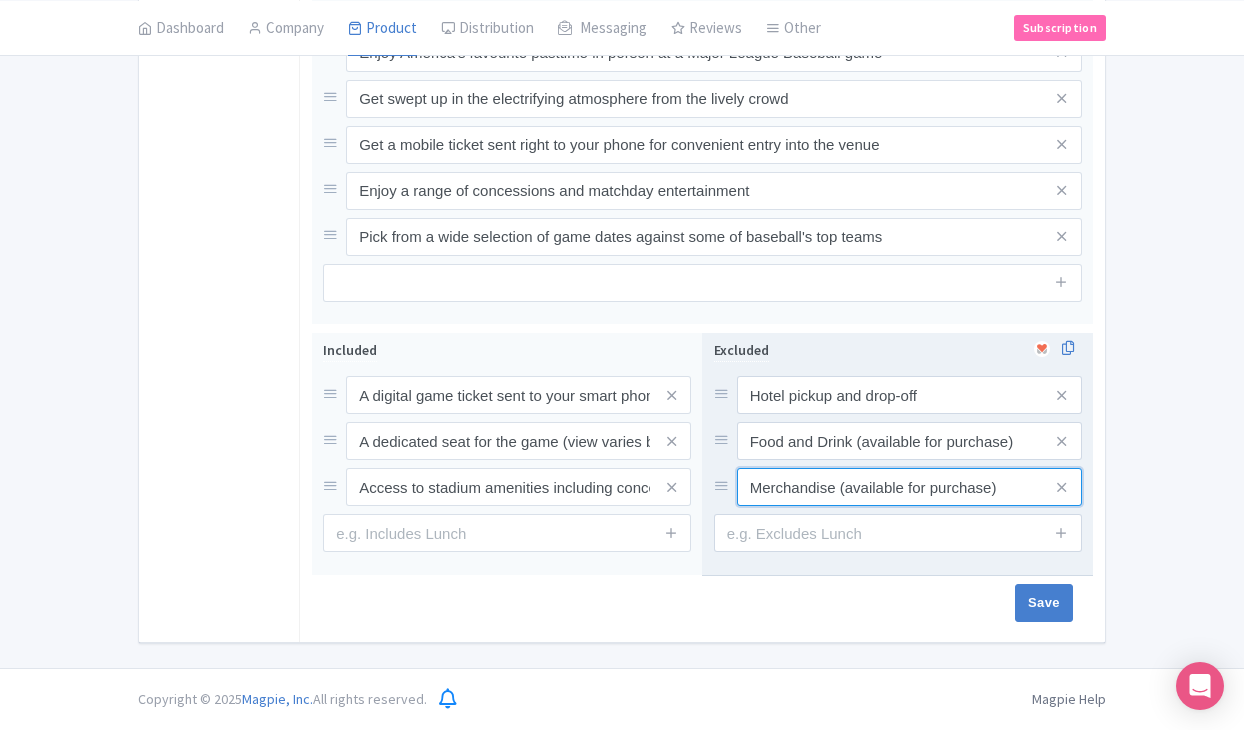 click on "Merchandise (available for purchase)" at bounding box center (909, 395) 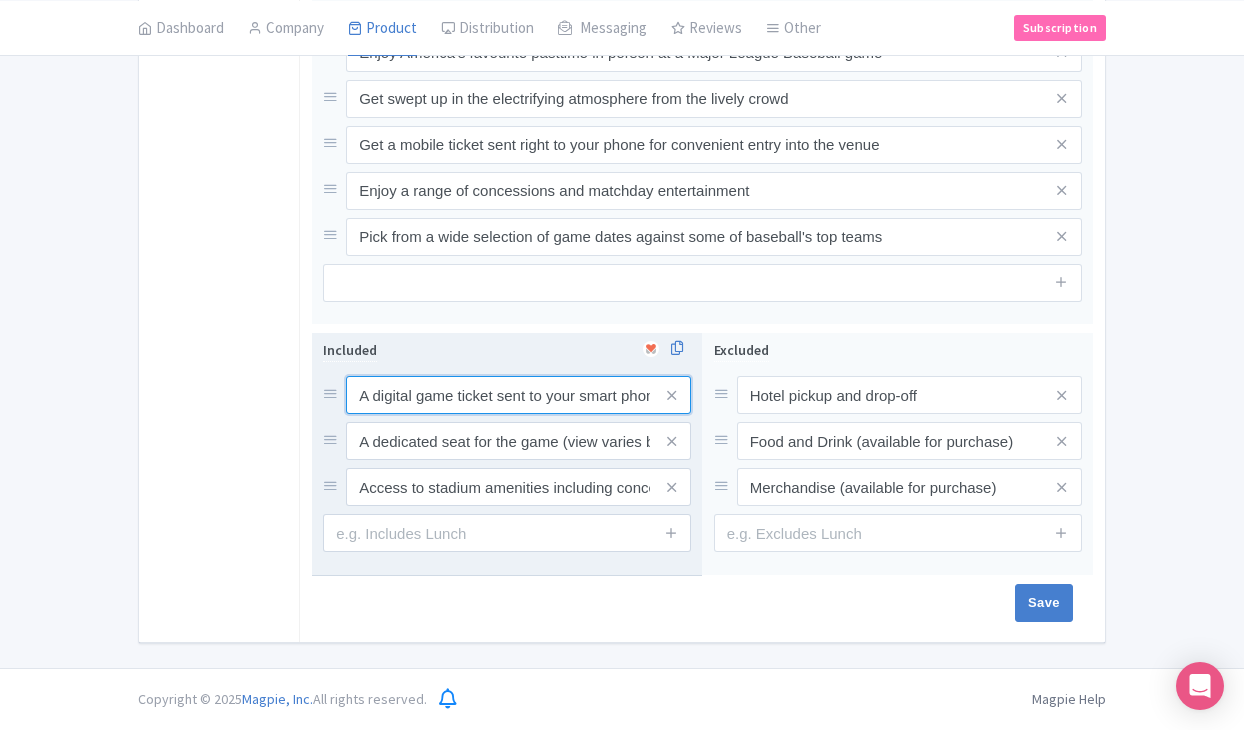click on "A digital game ticket sent to your smart phone" at bounding box center [518, 395] 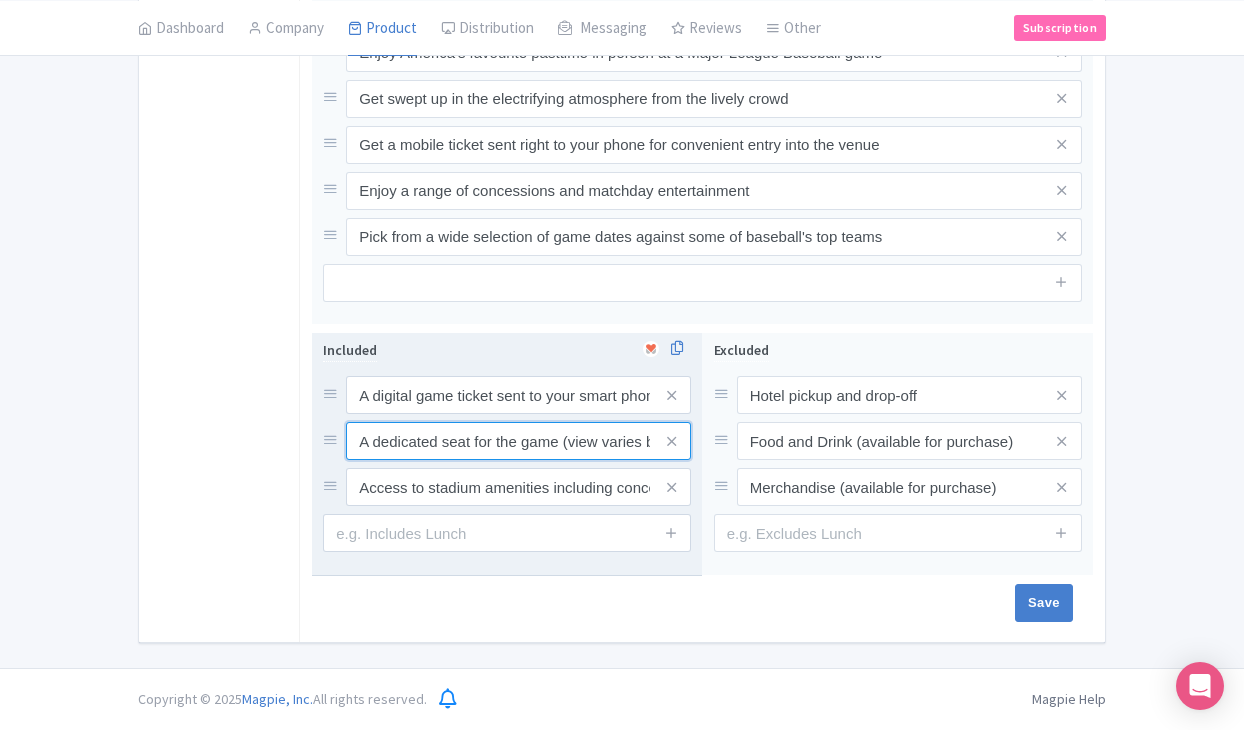 click on "A dedicated seat for the game (view varies by seat category)" at bounding box center [518, 395] 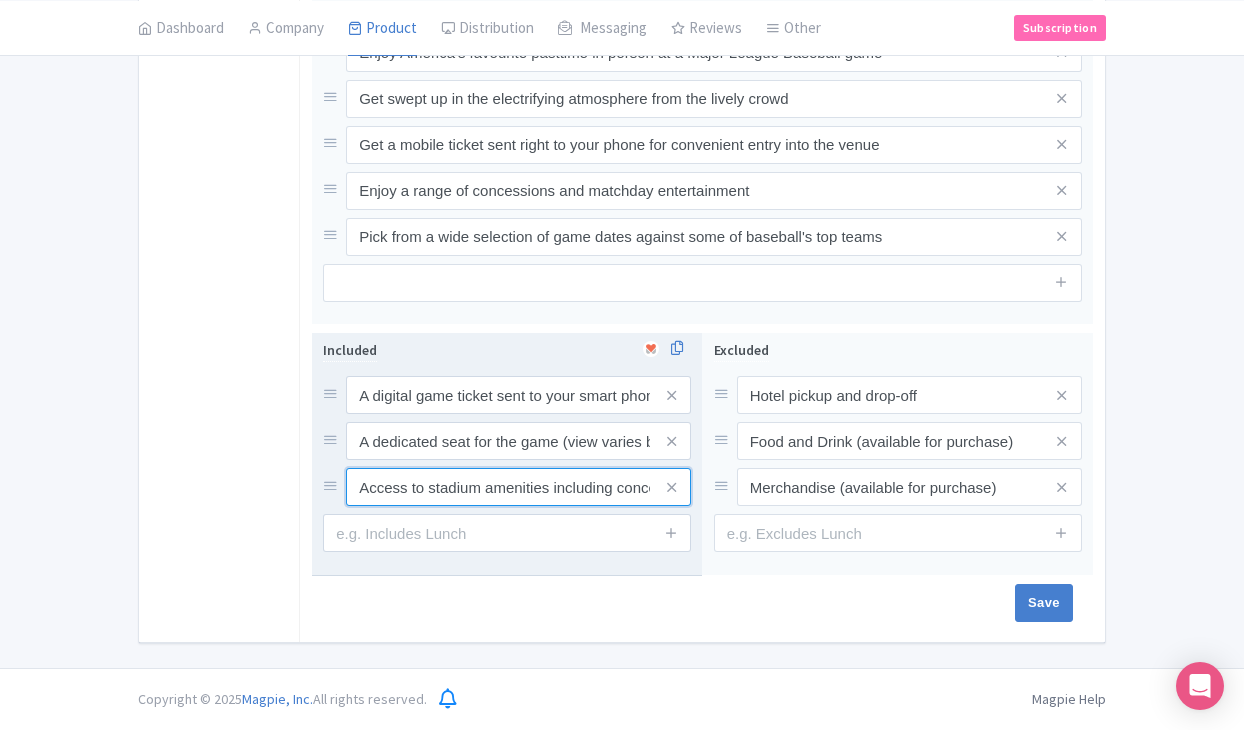 click on "Access to stadium amenities including concessions and matchday activations" at bounding box center (518, 395) 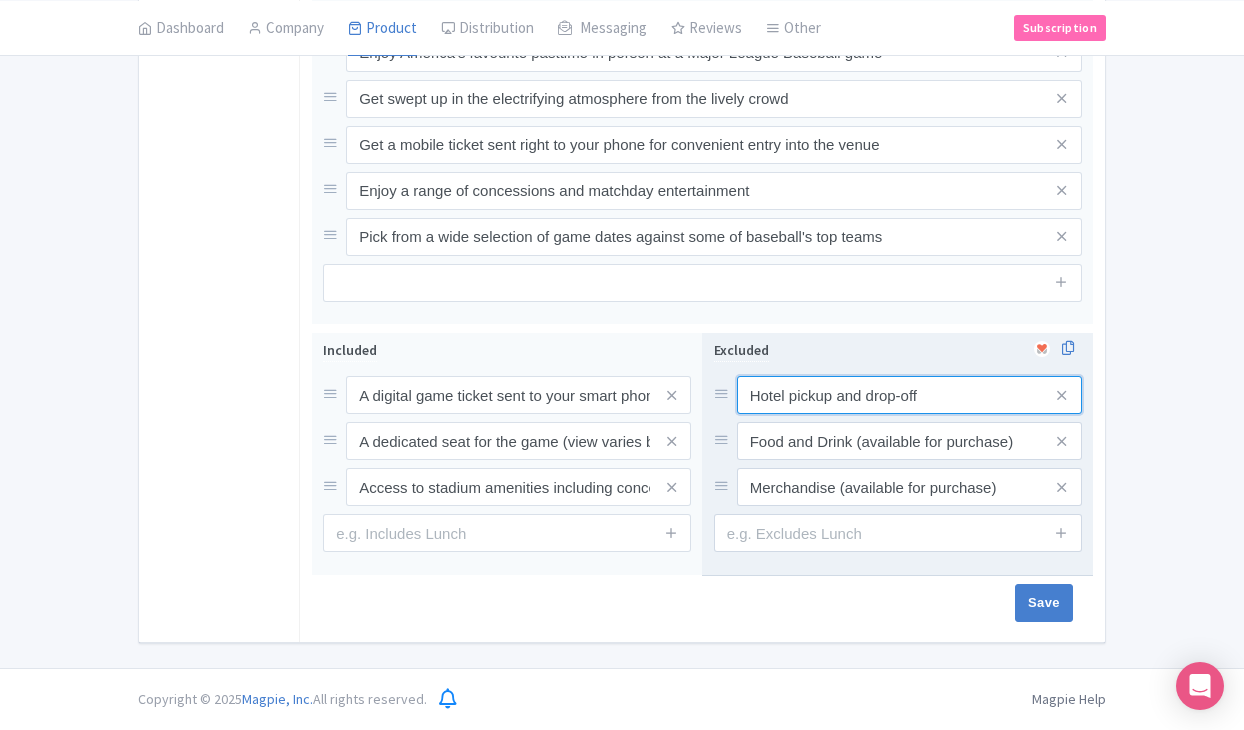 click on "Hotel pickup and drop-off" at bounding box center [909, 395] 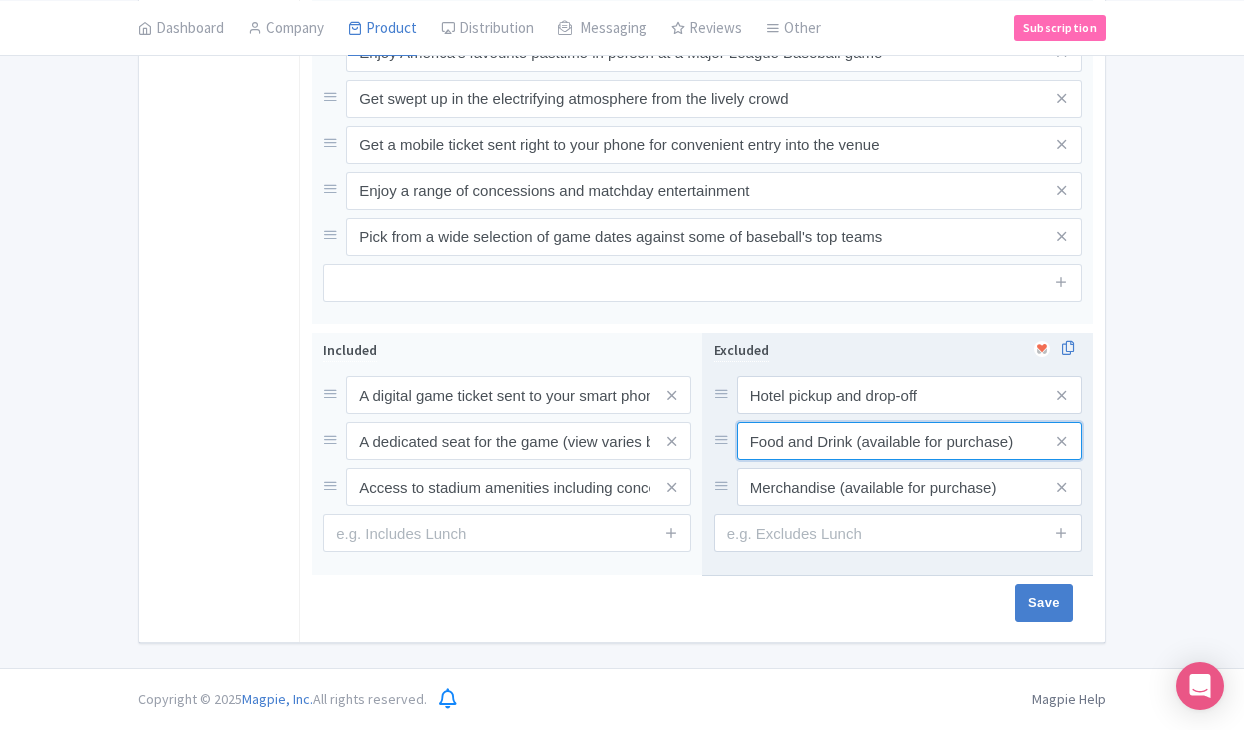 click on "Food and Drink (available for purchase)" at bounding box center (909, 395) 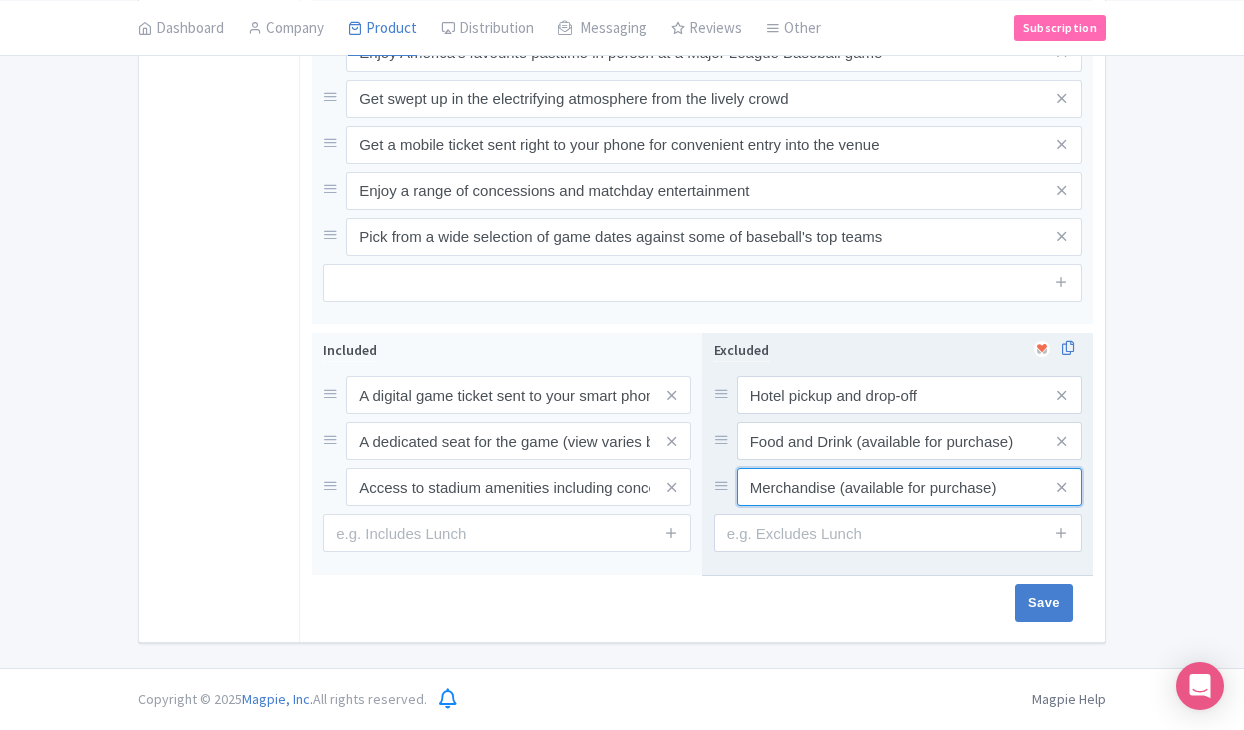 click on "Merchandise (available for purchase)" at bounding box center [909, 395] 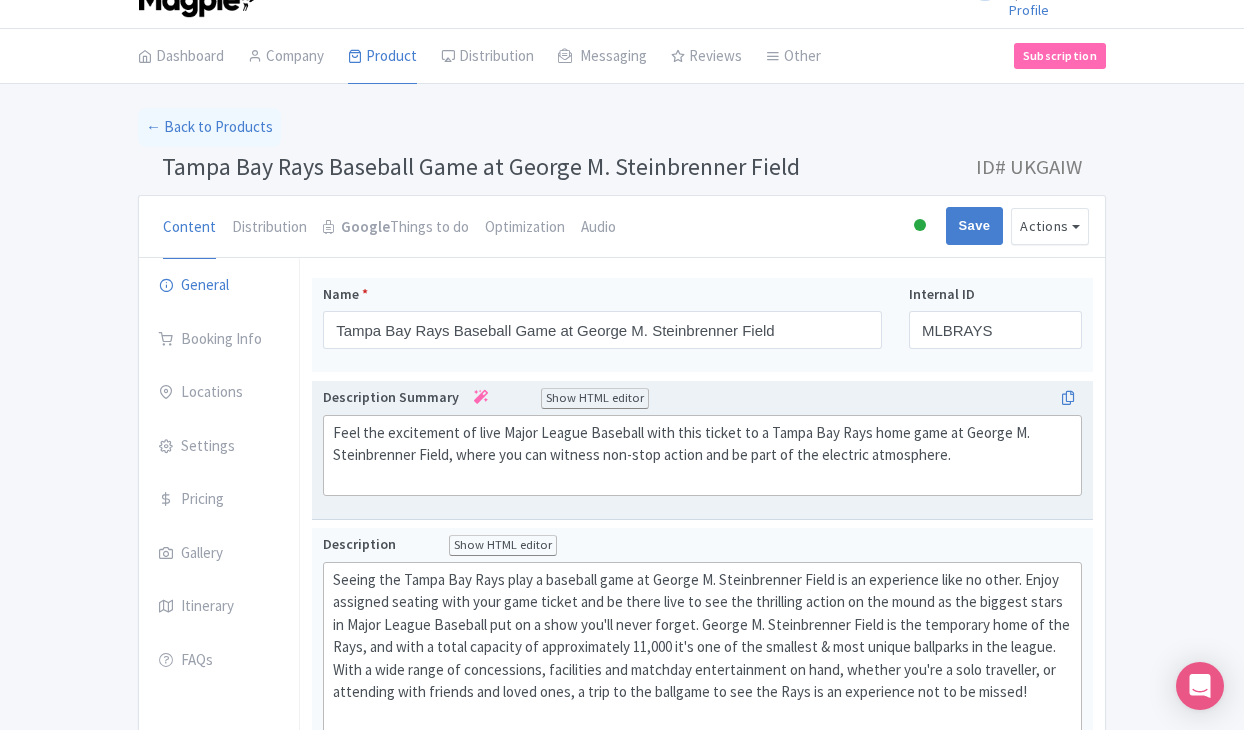 scroll, scrollTop: 315, scrollLeft: 0, axis: vertical 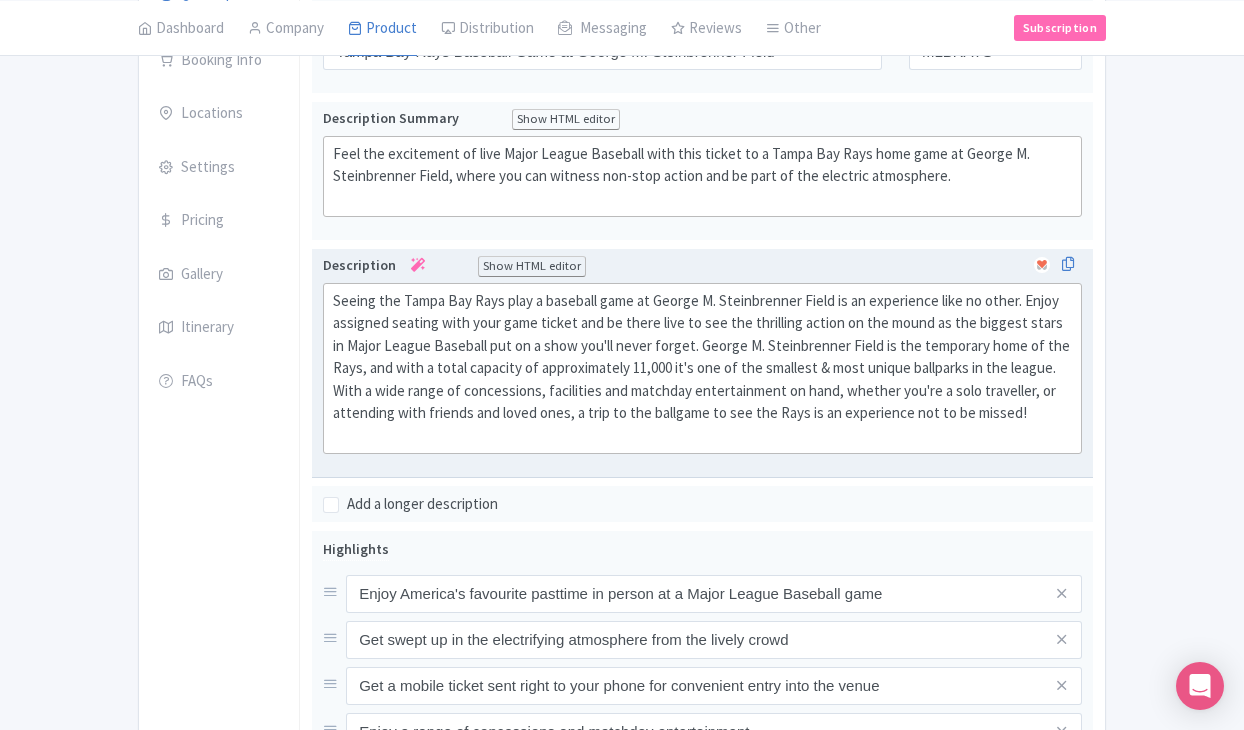 click on "Seeing the Tampa Bay Rays play a baseball game at George M. Steinbrenner Field is an experience like no other. Enjoy assigned seating with your game ticket and be there live to see the thrilling action on the mound as the biggest stars in Major League Baseball put on a show you'll never forget. George M. Steinbrenner Field is the temporary home of the Rays, and with a total capacity of approximately 11,000 it's one of the smallest & most unique ballparks in the league. With a wide range of concessions, facilities and matchday entertainment on hand, whether you're a solo traveller, or attending with friends and loved ones, a trip to the ballgame to see the Rays is an experience not to be missed!" 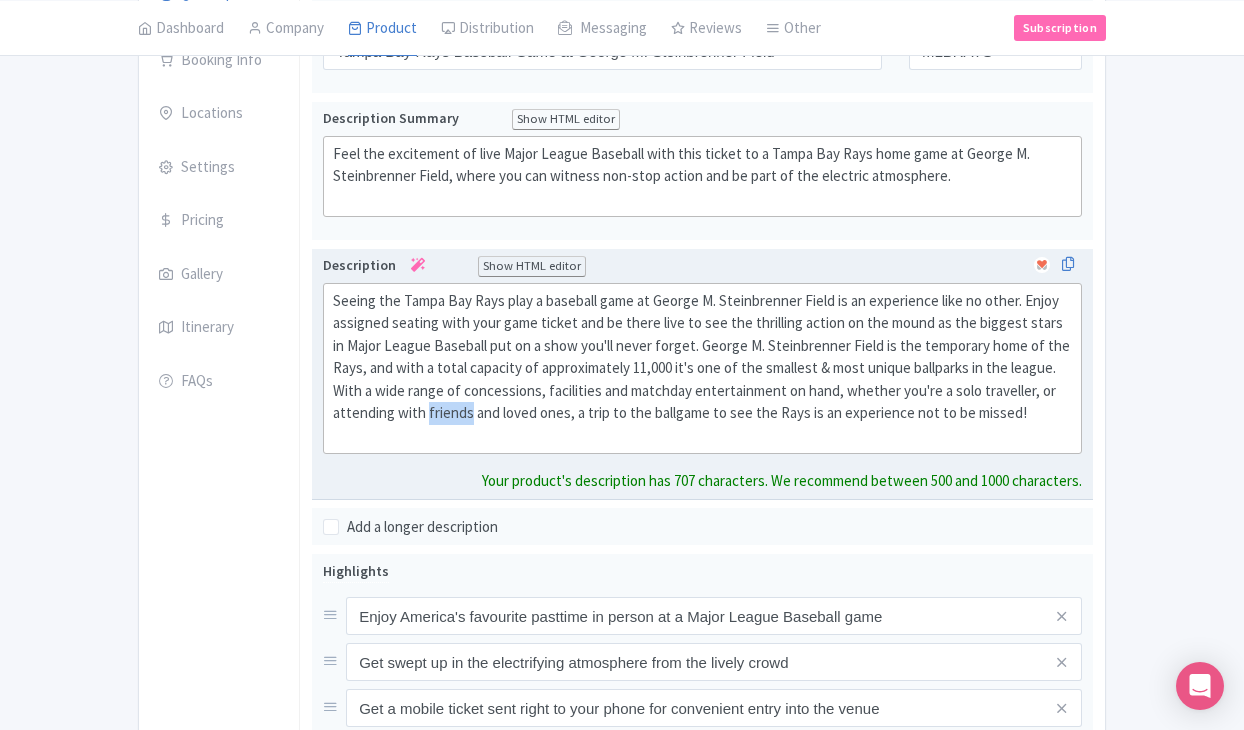 click on "Seeing the Tampa Bay Rays play a baseball game at George M. Steinbrenner Field is an experience like no other. Enjoy assigned seating with your game ticket and be there live to see the thrilling action on the mound as the biggest stars in Major League Baseball put on a show you'll never forget. George M. Steinbrenner Field is the temporary home of the Rays, and with a total capacity of approximately 11,000 it's one of the smallest & most unique ballparks in the league. With a wide range of concessions, facilities and matchday entertainment on hand, whether you're a solo traveller, or attending with friends and loved ones, a trip to the ballgame to see the Rays is an experience not to be missed!" 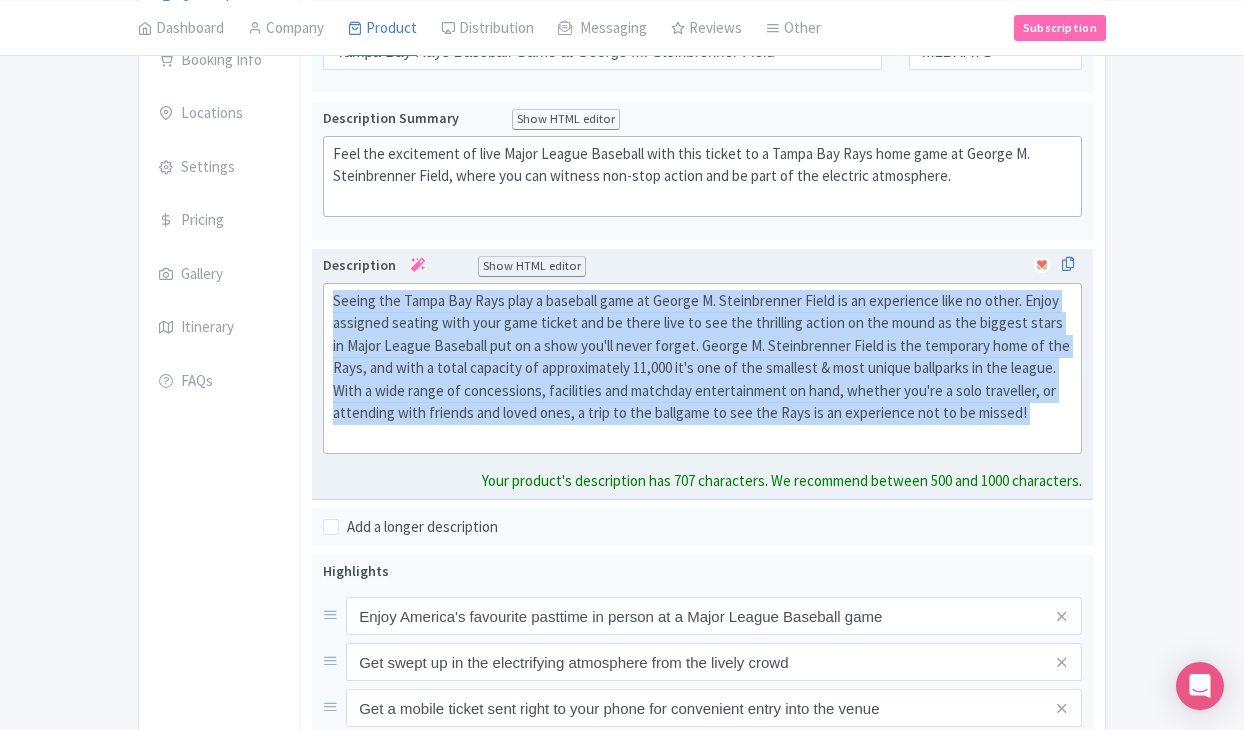 click on "Seeing the Tampa Bay Rays play a baseball game at George M. Steinbrenner Field is an experience like no other. Enjoy assigned seating with your game ticket and be there live to see the thrilling action on the mound as the biggest stars in Major League Baseball put on a show you'll never forget. George M. Steinbrenner Field is the temporary home of the Rays, and with a total capacity of approximately 11,000 it's one of the smallest & most unique ballparks in the league. With a wide range of concessions, facilities and matchday entertainment on hand, whether you're a solo traveller, or attending with friends and loved ones, a trip to the ballgame to see the Rays is an experience not to be missed!" 